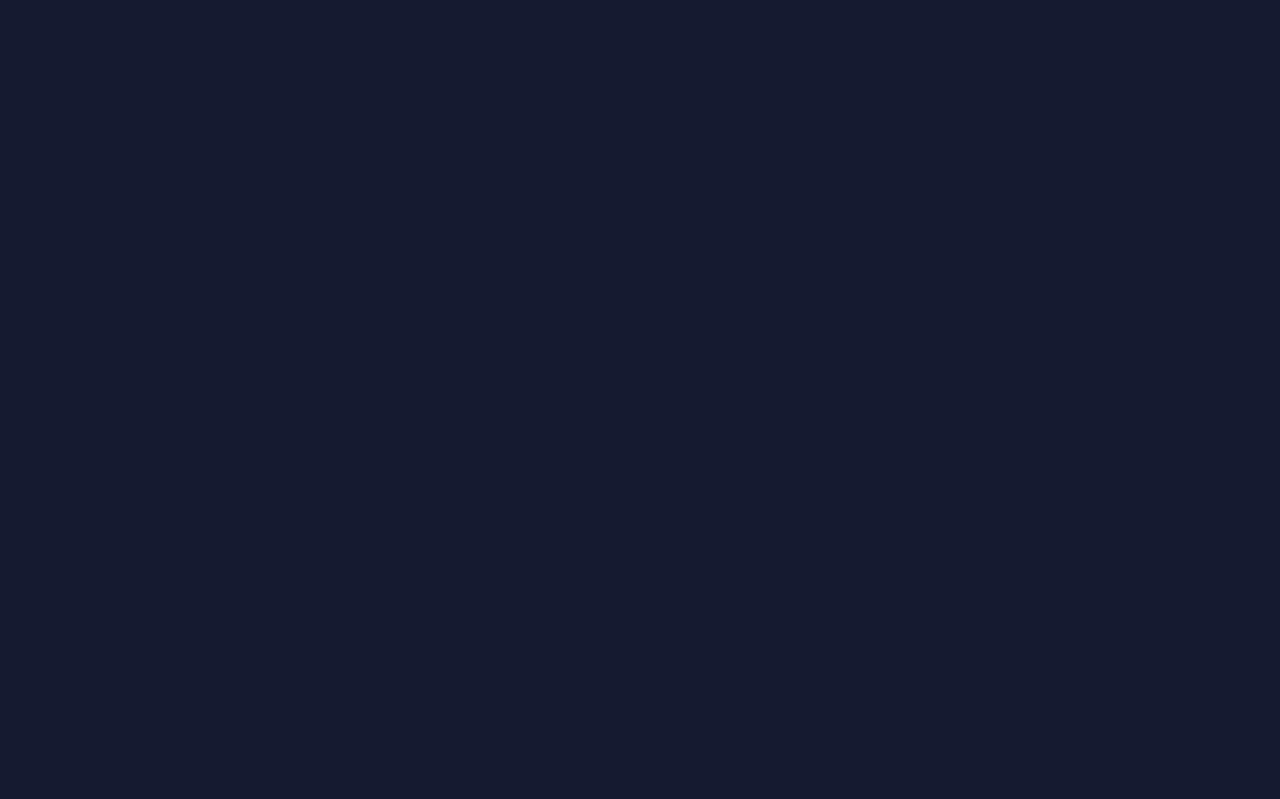 scroll, scrollTop: 0, scrollLeft: 0, axis: both 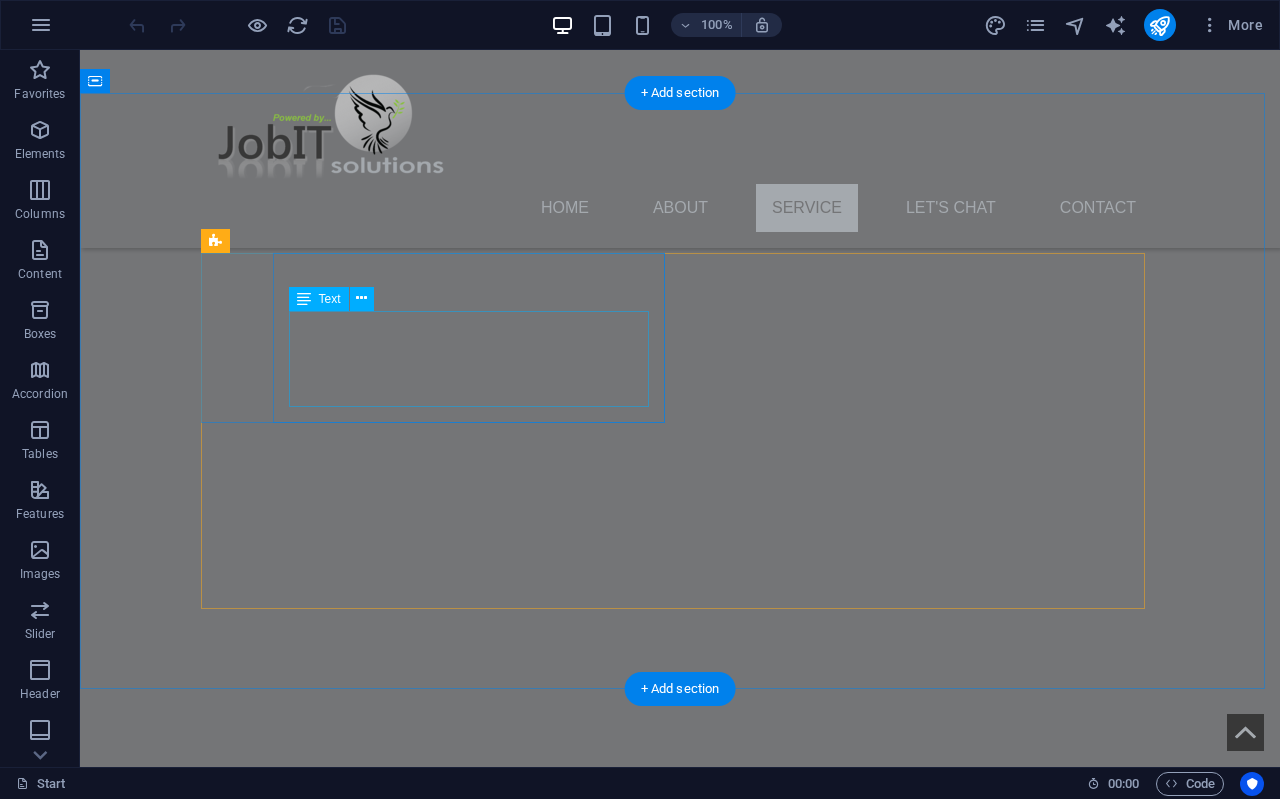 click on "Lorem ipsum dolor sit amet, consectetuer adipiscing elit. Aenean commodo ligula eget dolor. Lorem ipsum dolor sit amet, consectetuer adipiscing elit leget dolor." at bounding box center (440, 2451) 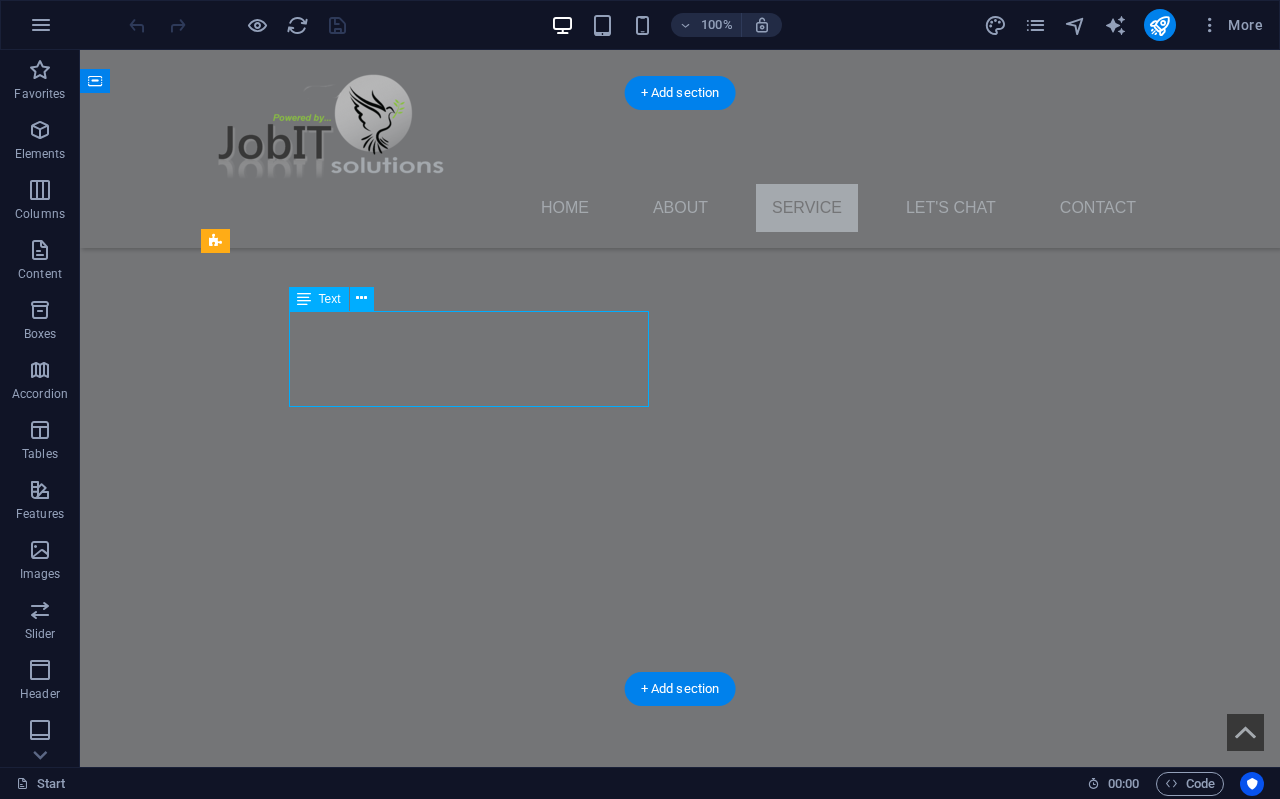 click on "Lorem ipsum dolor sit amet, consectetuer adipiscing elit. Aenean commodo ligula eget dolor. Lorem ipsum dolor sit amet, consectetuer adipiscing elit leget dolor." at bounding box center (440, 2451) 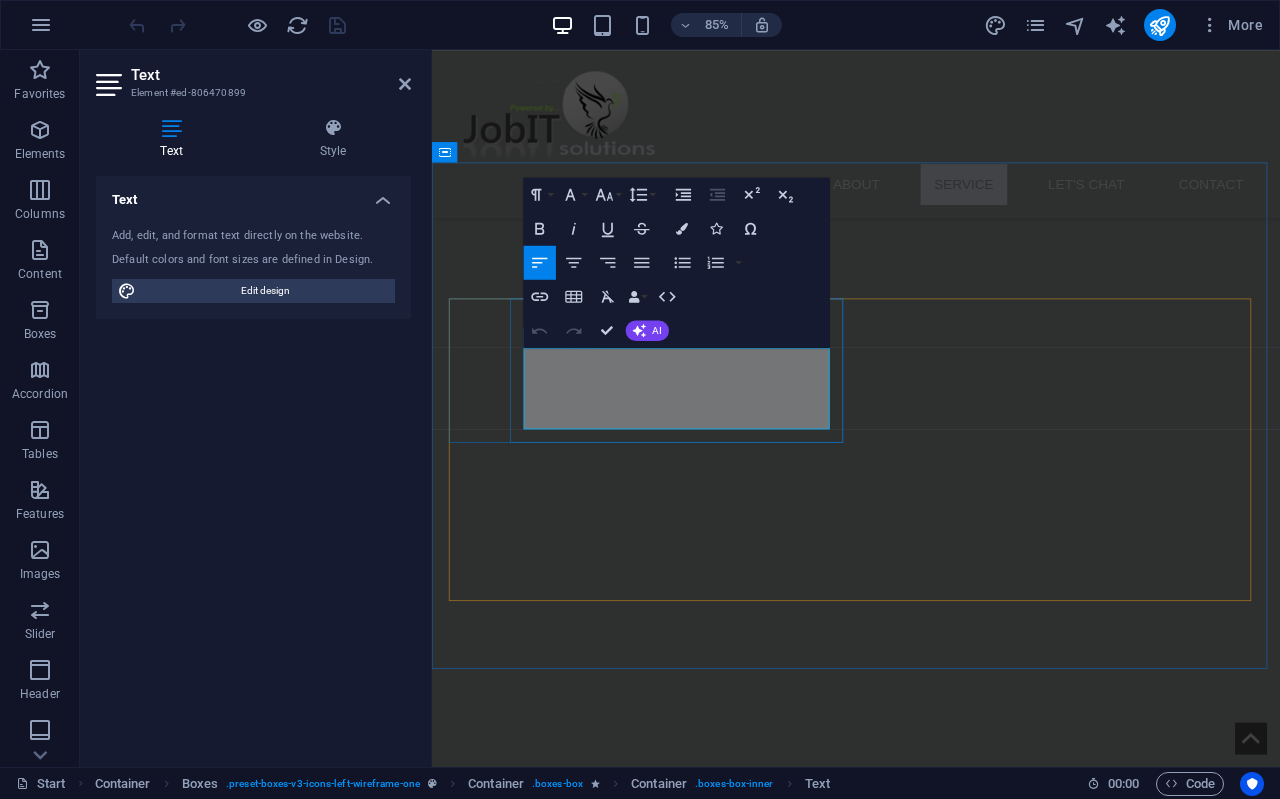 drag, startPoint x: 717, startPoint y: 481, endPoint x: 539, endPoint y: 414, distance: 190.192 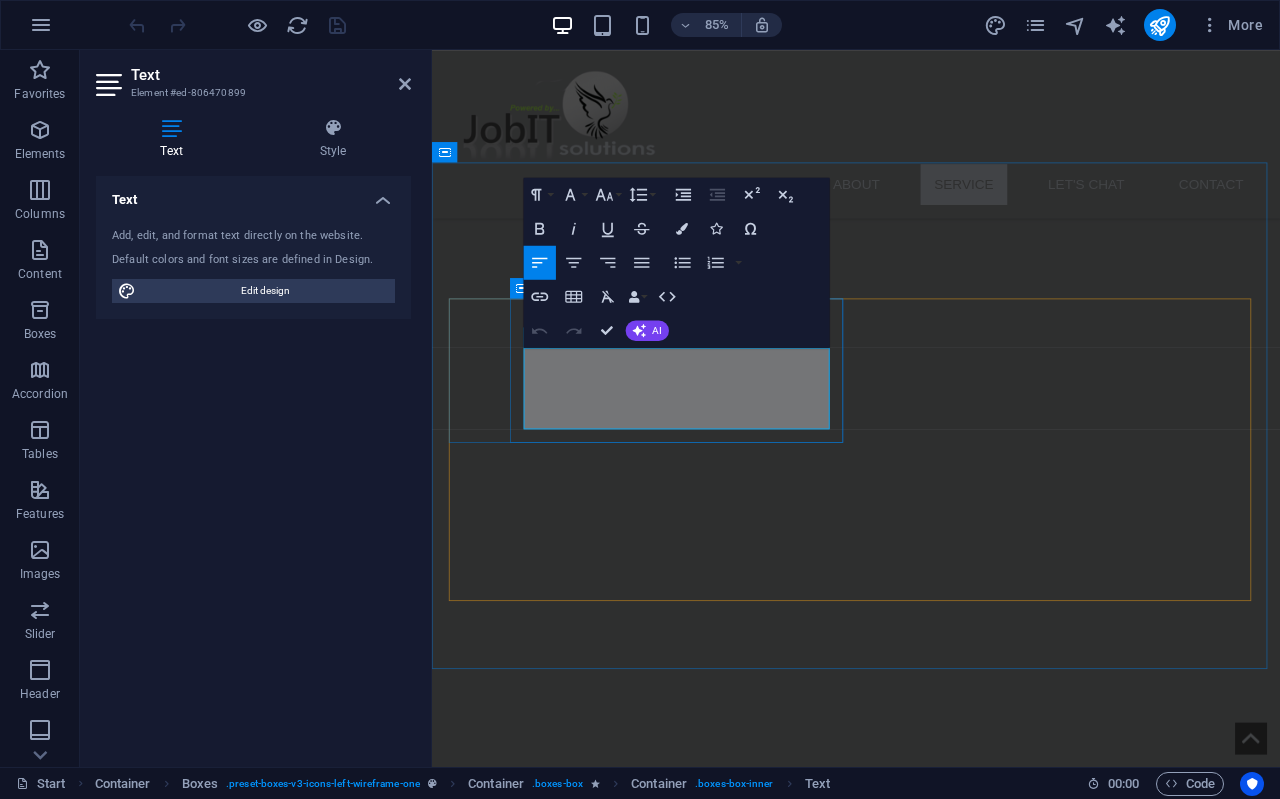 drag, startPoint x: 548, startPoint y: 411, endPoint x: 721, endPoint y: 500, distance: 194.55077 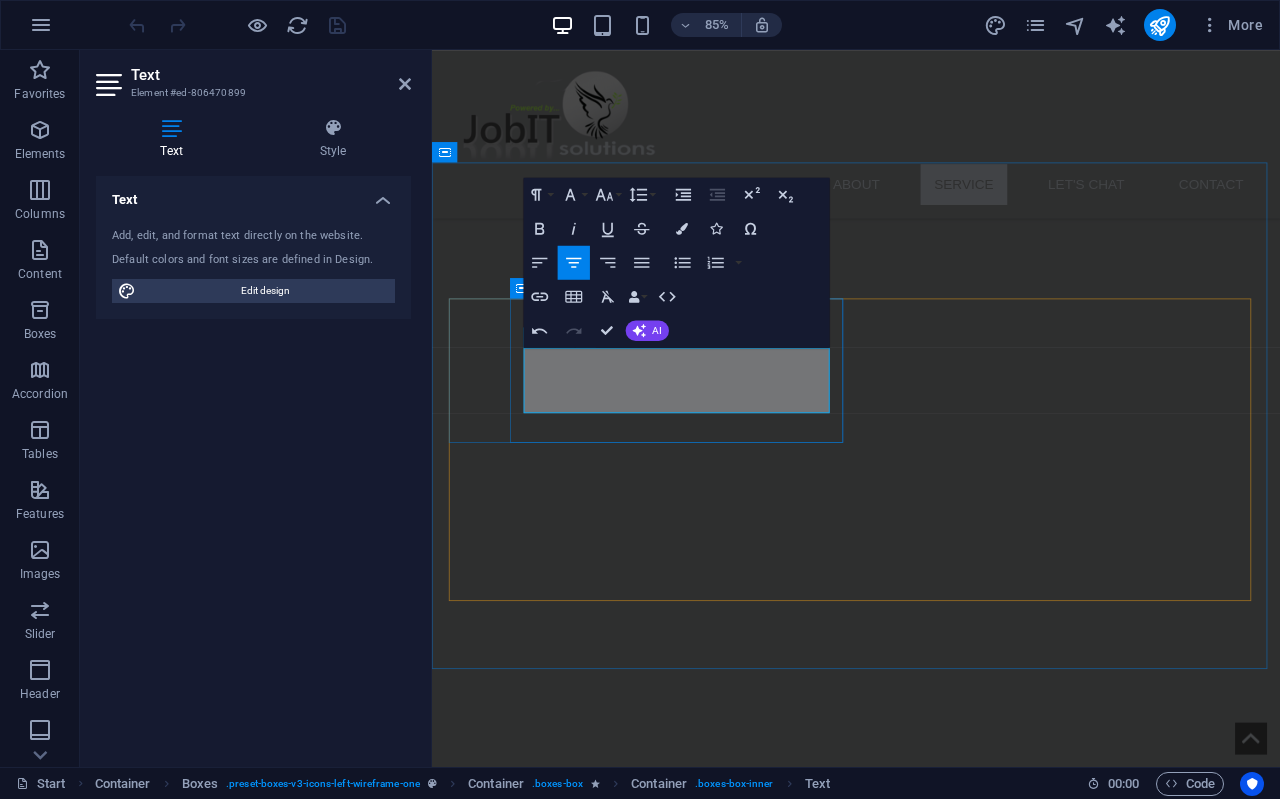 click on "Basic SEO Setup to Help You get found on Google" at bounding box center [691, 2533] 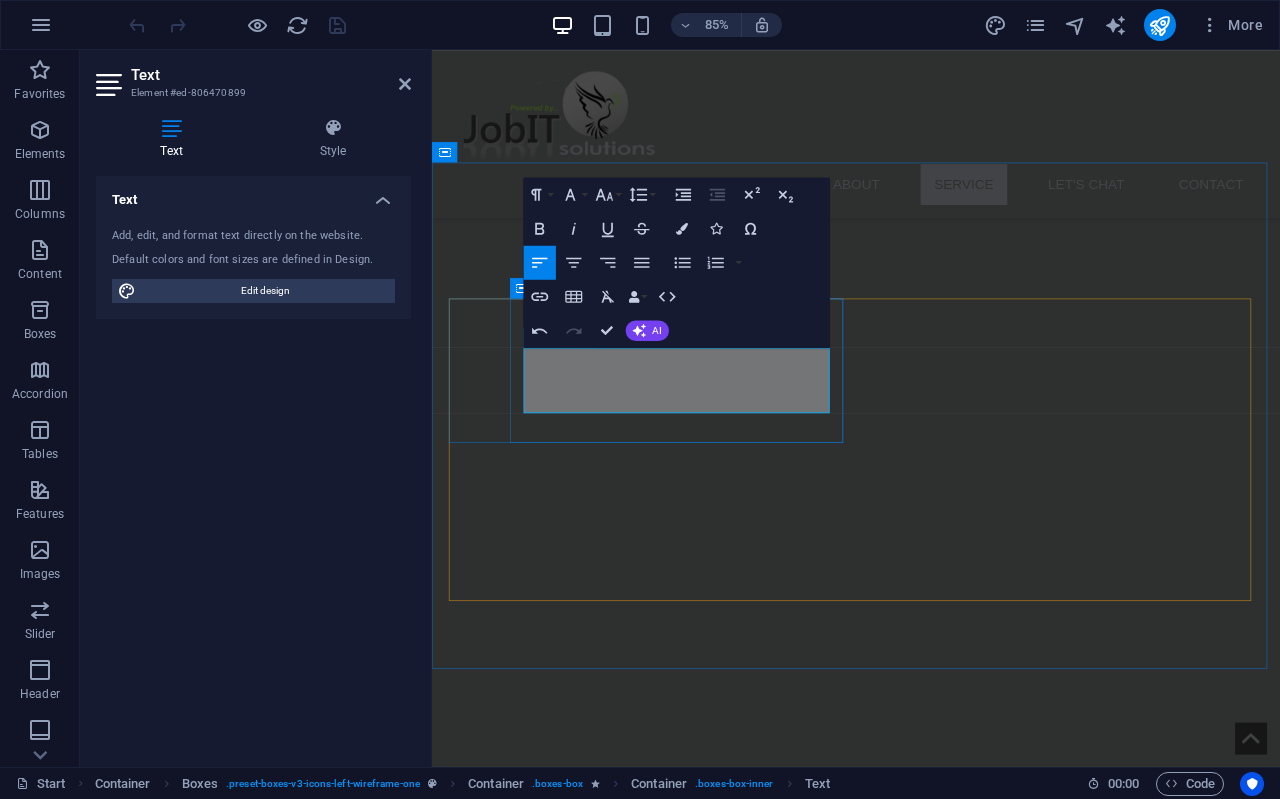 click on "L" at bounding box center [691, 2495] 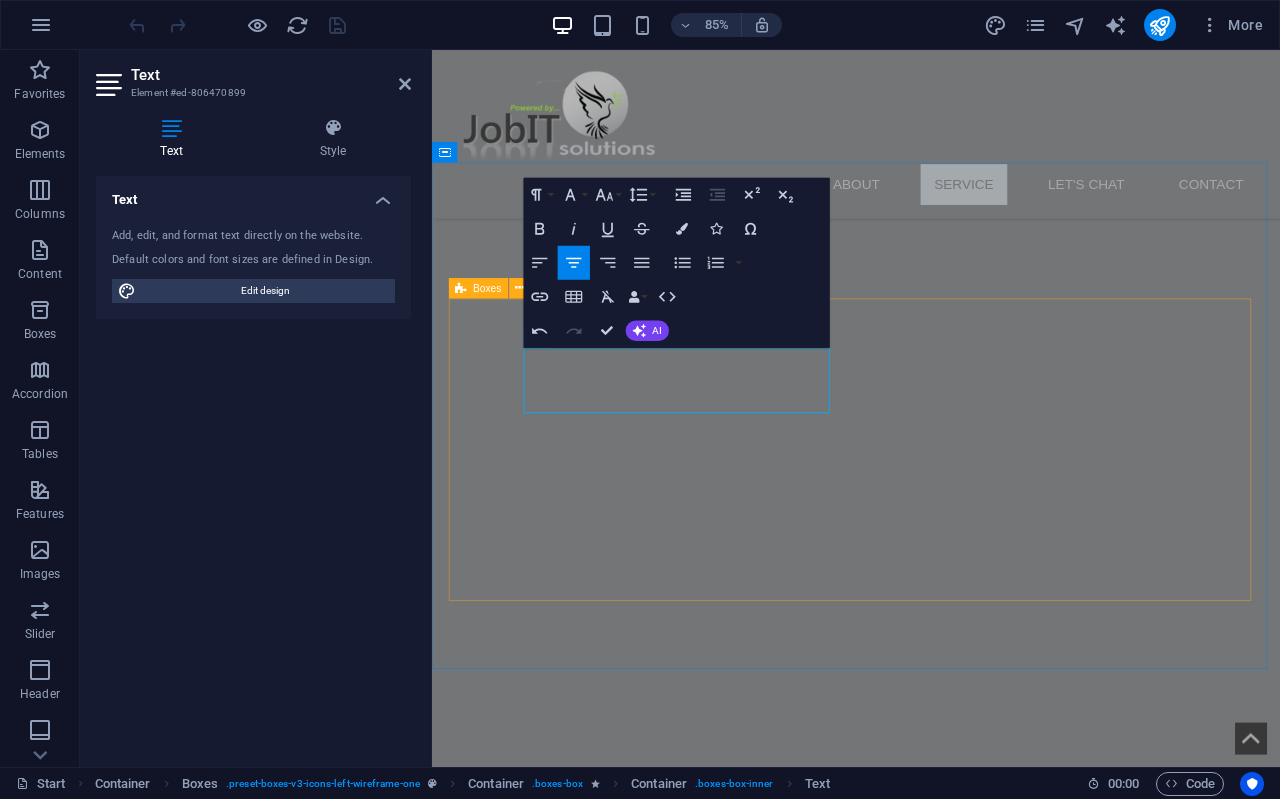drag, startPoint x: 550, startPoint y: 417, endPoint x: 917, endPoint y: 479, distance: 372.20023 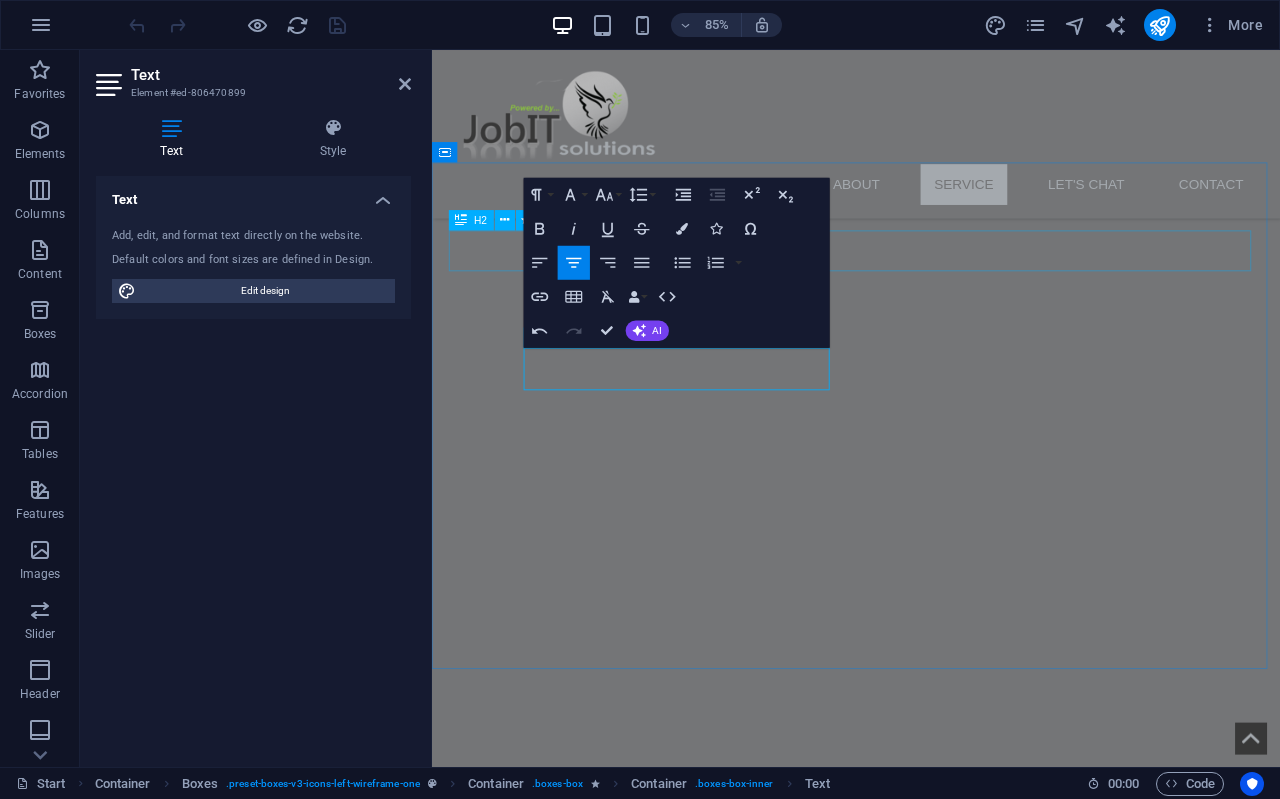 click on "Services" at bounding box center [931, 2297] 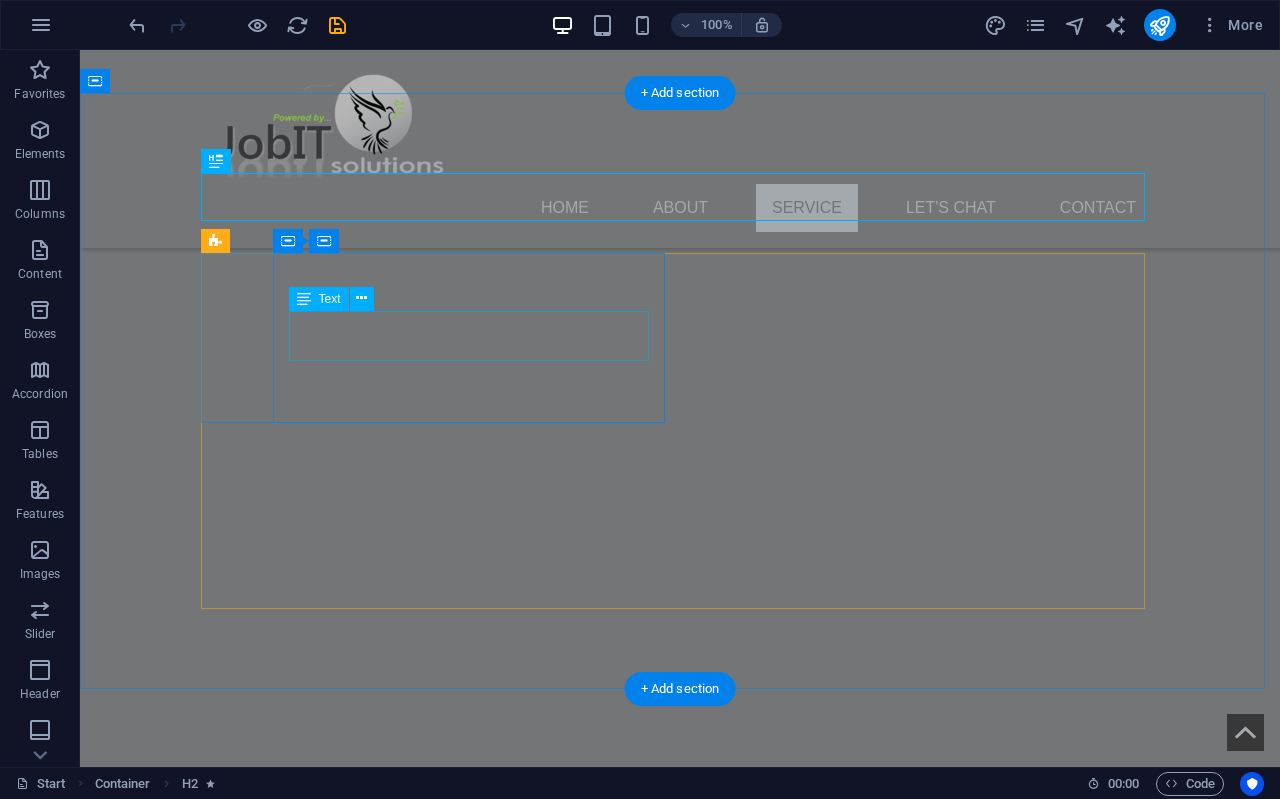 click on "L" at bounding box center (440, 2440) 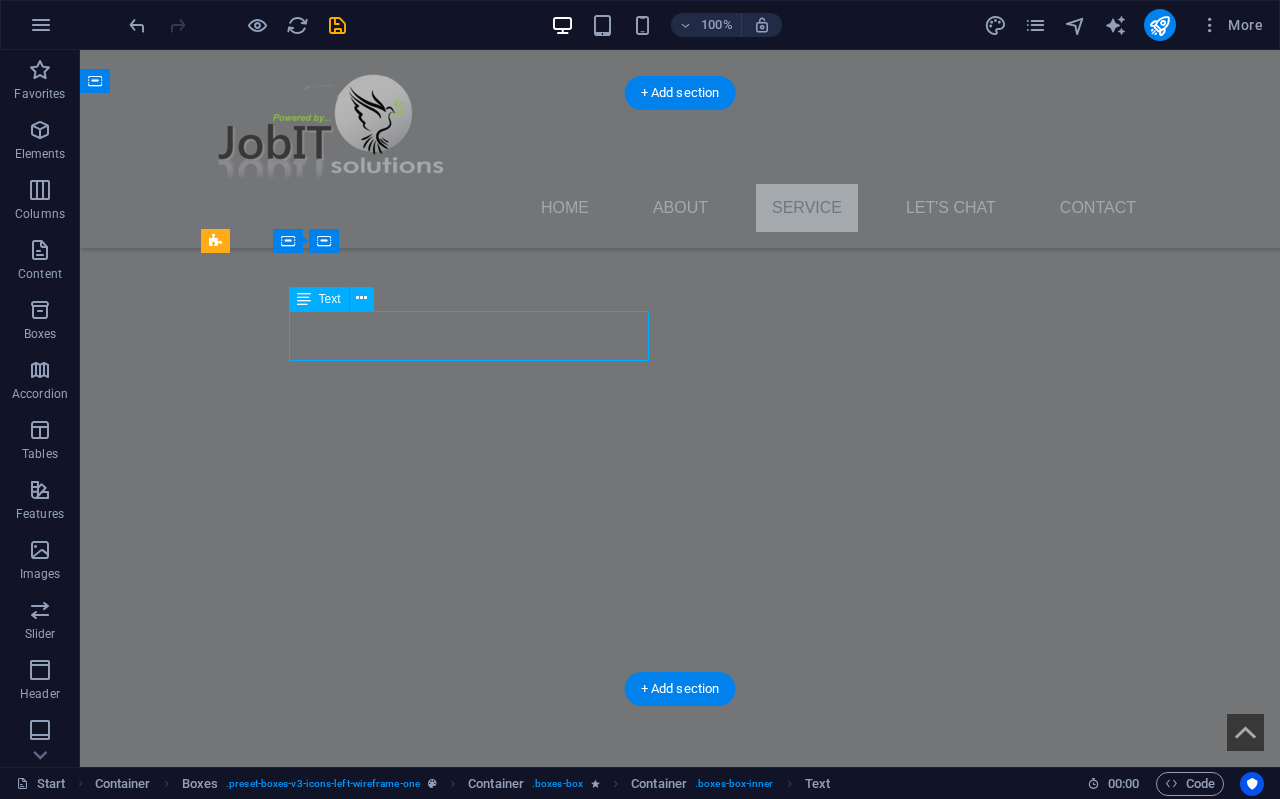 click on "L" at bounding box center (440, 2440) 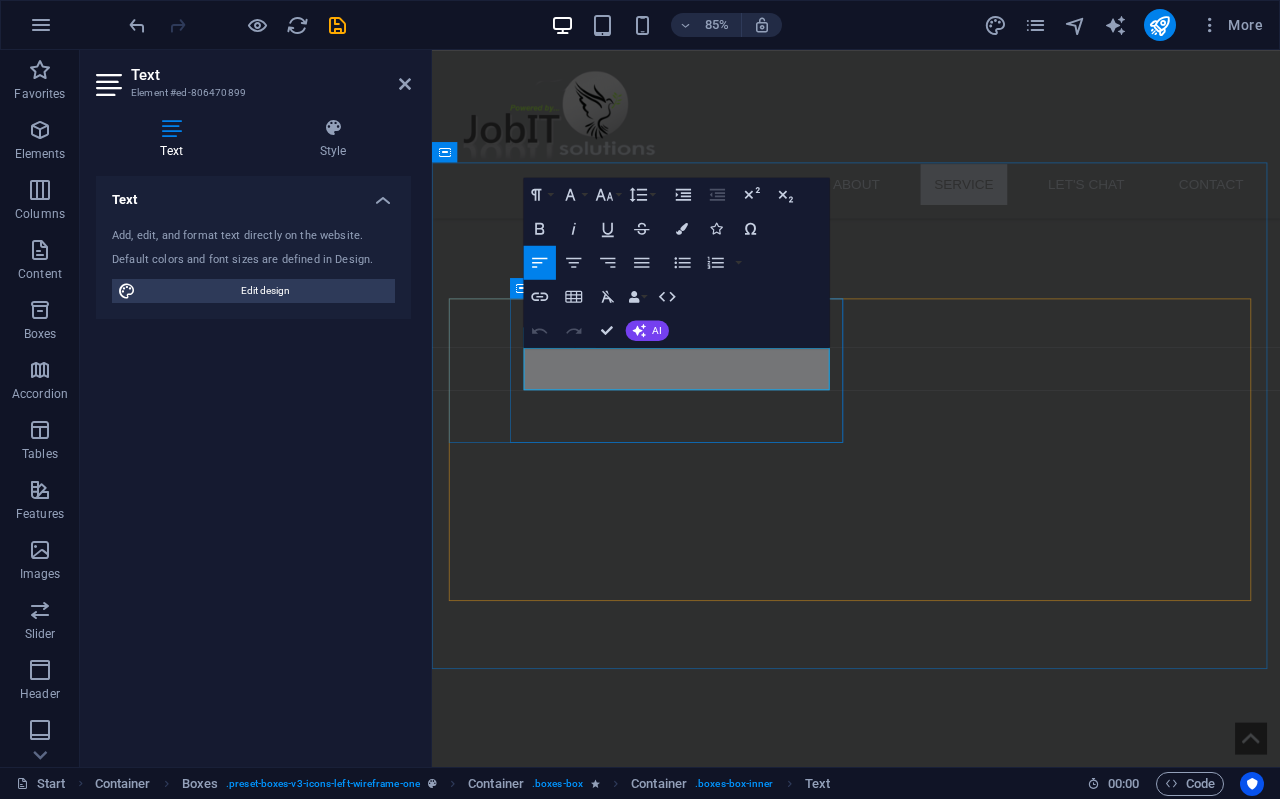 click on "L" at bounding box center [691, 2279] 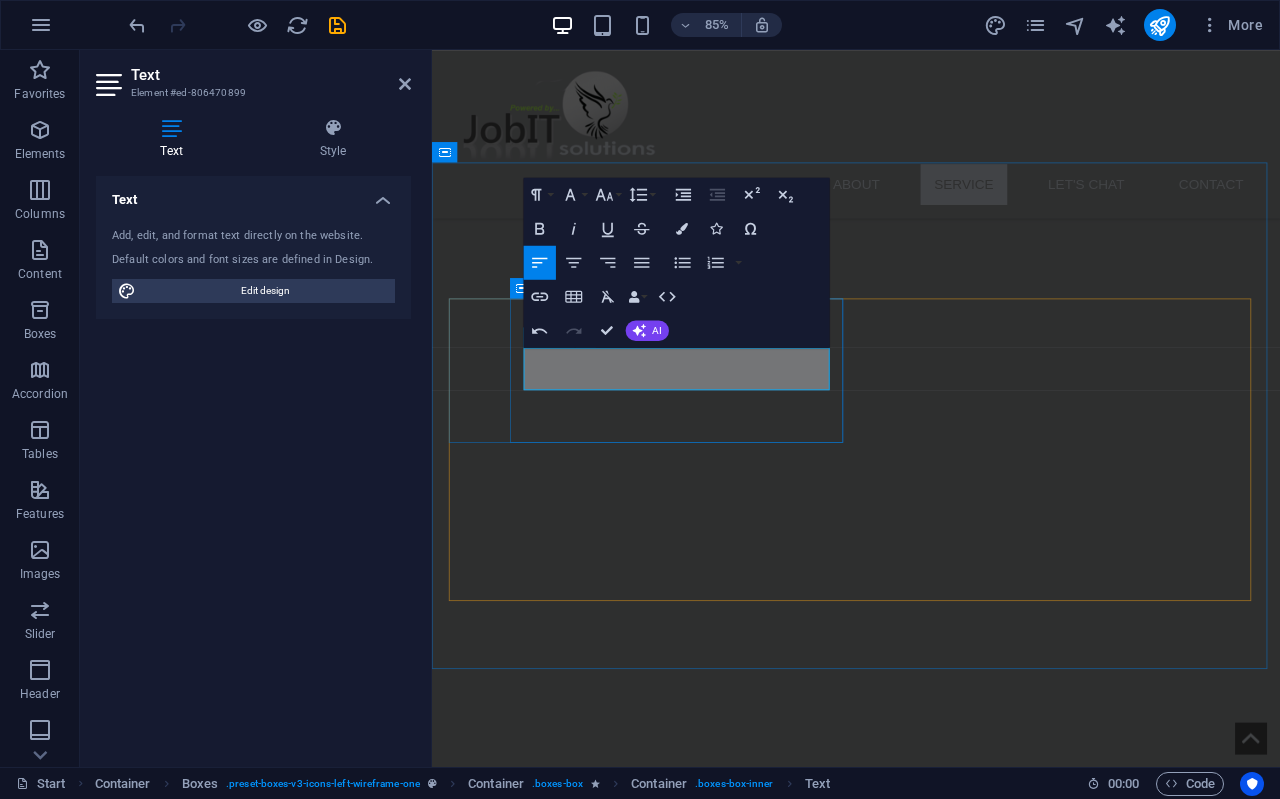 scroll, scrollTop: 6, scrollLeft: 8, axis: both 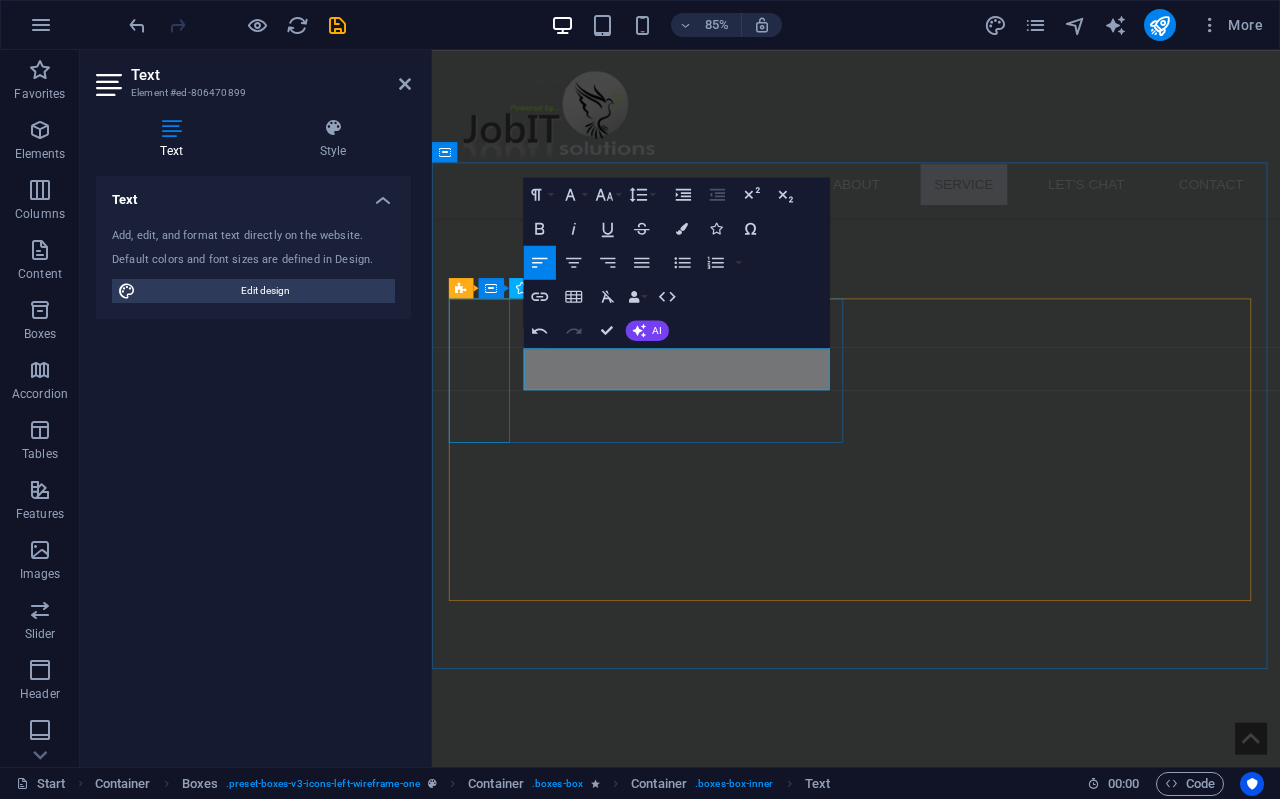 drag, startPoint x: 550, startPoint y: 411, endPoint x: 487, endPoint y: 415, distance: 63.126858 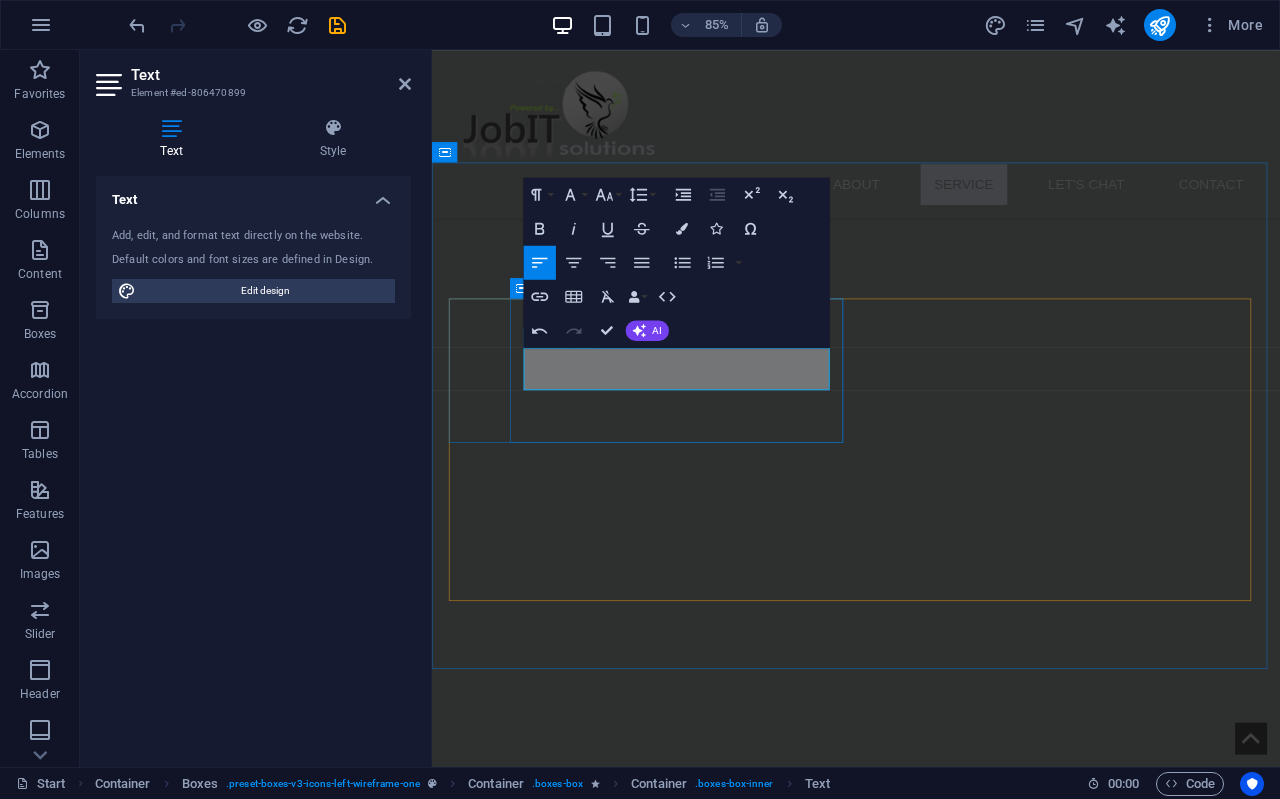 click on "Basic SEO Setup to Help You get found on Google" at bounding box center [691, 2495] 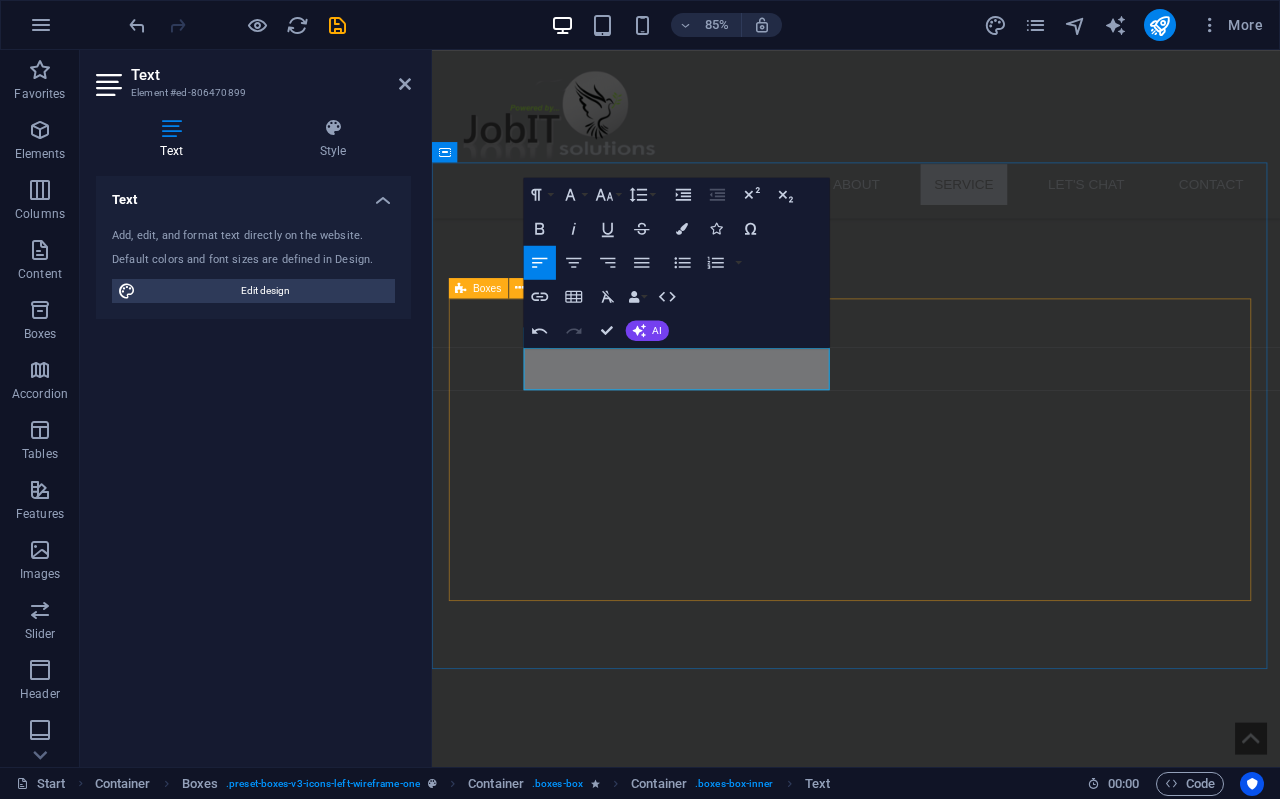type 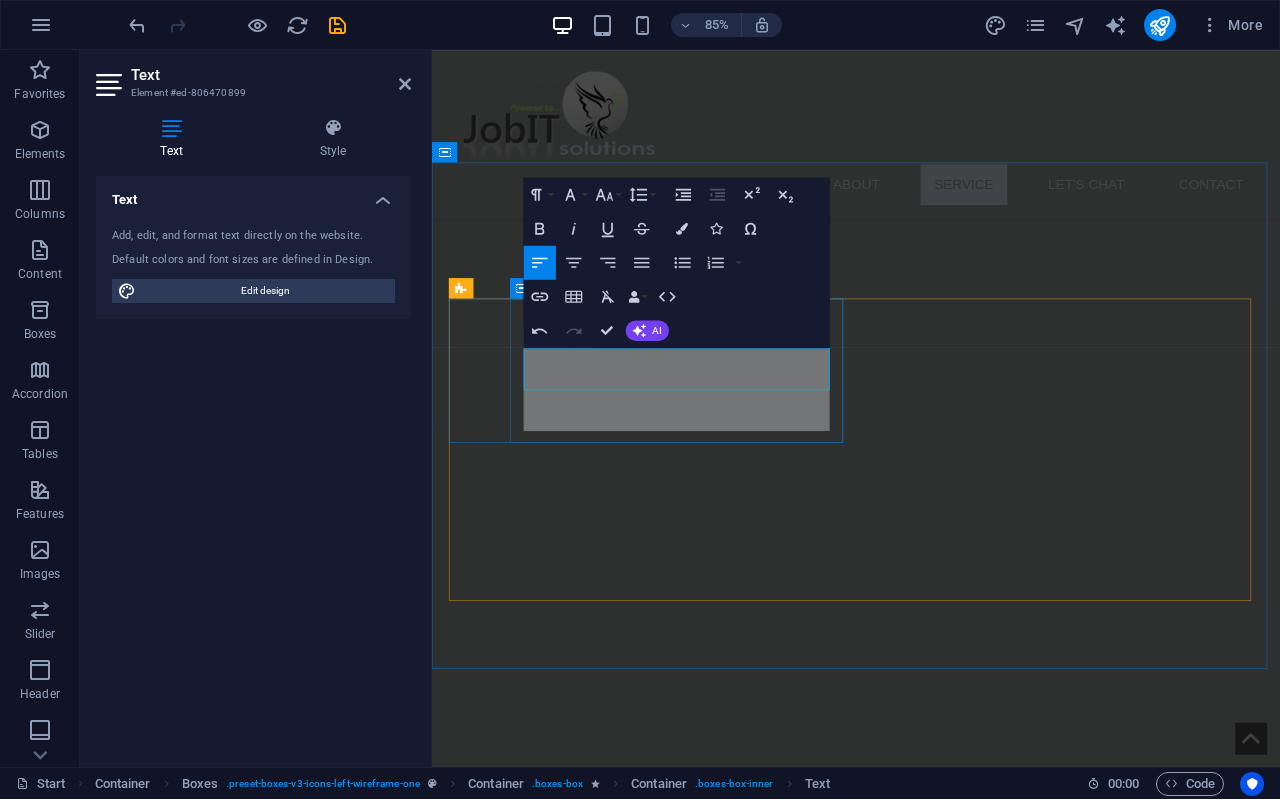 scroll, scrollTop: 117, scrollLeft: 7, axis: both 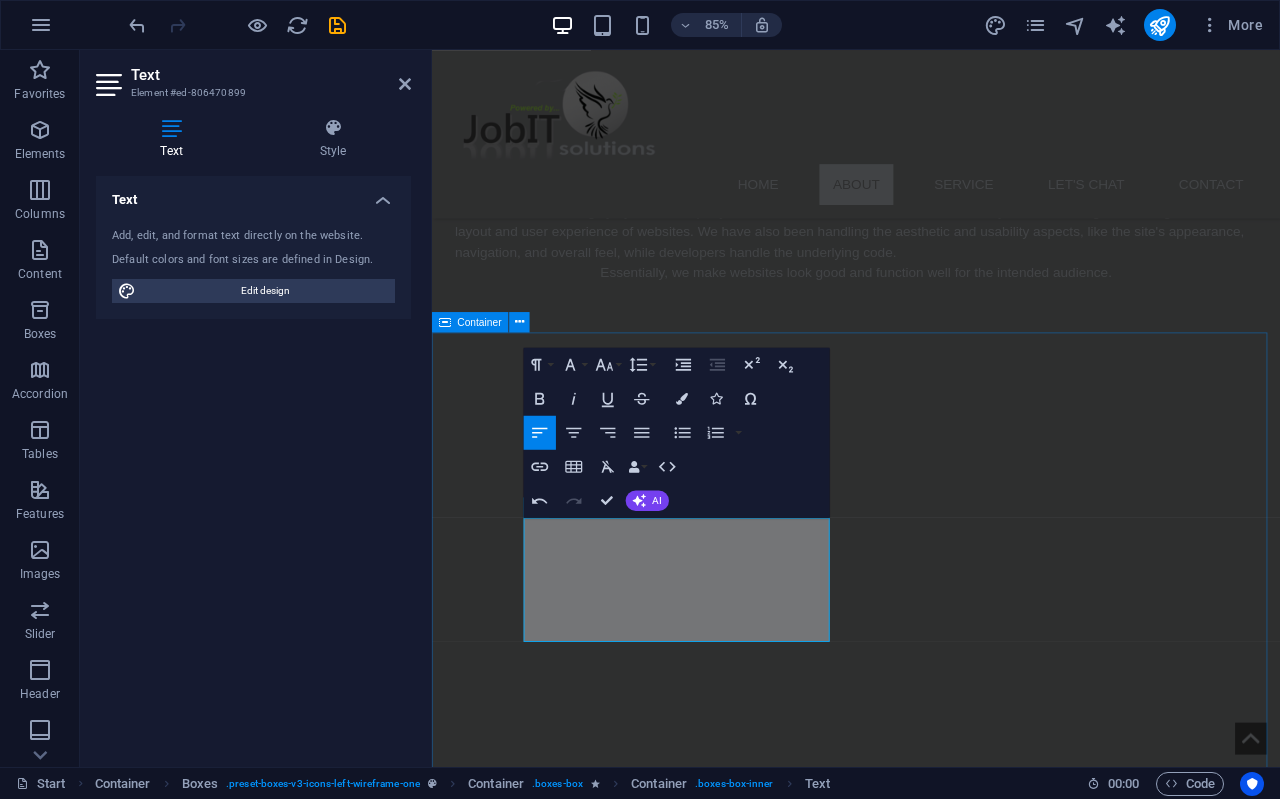 click on "Services Web Design Basic SEO Setup to Help You get found on Google, WhatsApp chat, Lead form & Google Maps Integration, Social media integration for brand reach, Domain registration & secure hosting, SSL certificate to secure your website. SSL certificate to secure your website. Logo Design Lorem ipsum dolor sit amet, consectetuer adipiscing elit. Aenean commodo ligula eget dolor. Lorem ipsum dolor sit amet, consectetuer adipiscing elit leget dolor. Company Letterheads Lorem ipsum dolor sit amet, consectetuer adipiscing elit. Aenean commodo ligula eget dolor. Lorem ipsum dolor sit amet, consectetuer adipiscing elit leget dolor. Digital Company Profiles Lorem ipsum dolor sit amet, consectetuer adipiscing elit. Aenean commodo ligula eget dolor. Lorem ipsum dolor sit amet, consectetuer adipiscing elit leget dolor." at bounding box center [931, 2998] 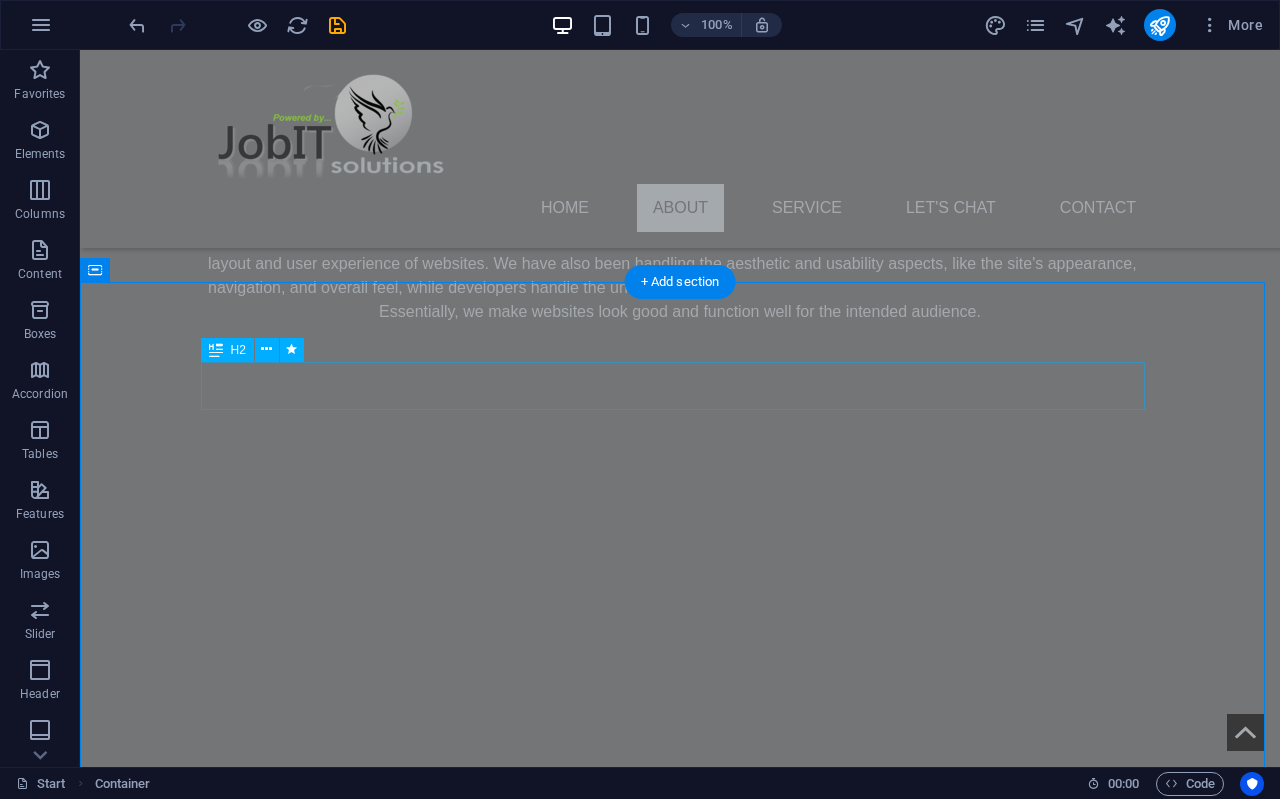scroll, scrollTop: 1211, scrollLeft: 0, axis: vertical 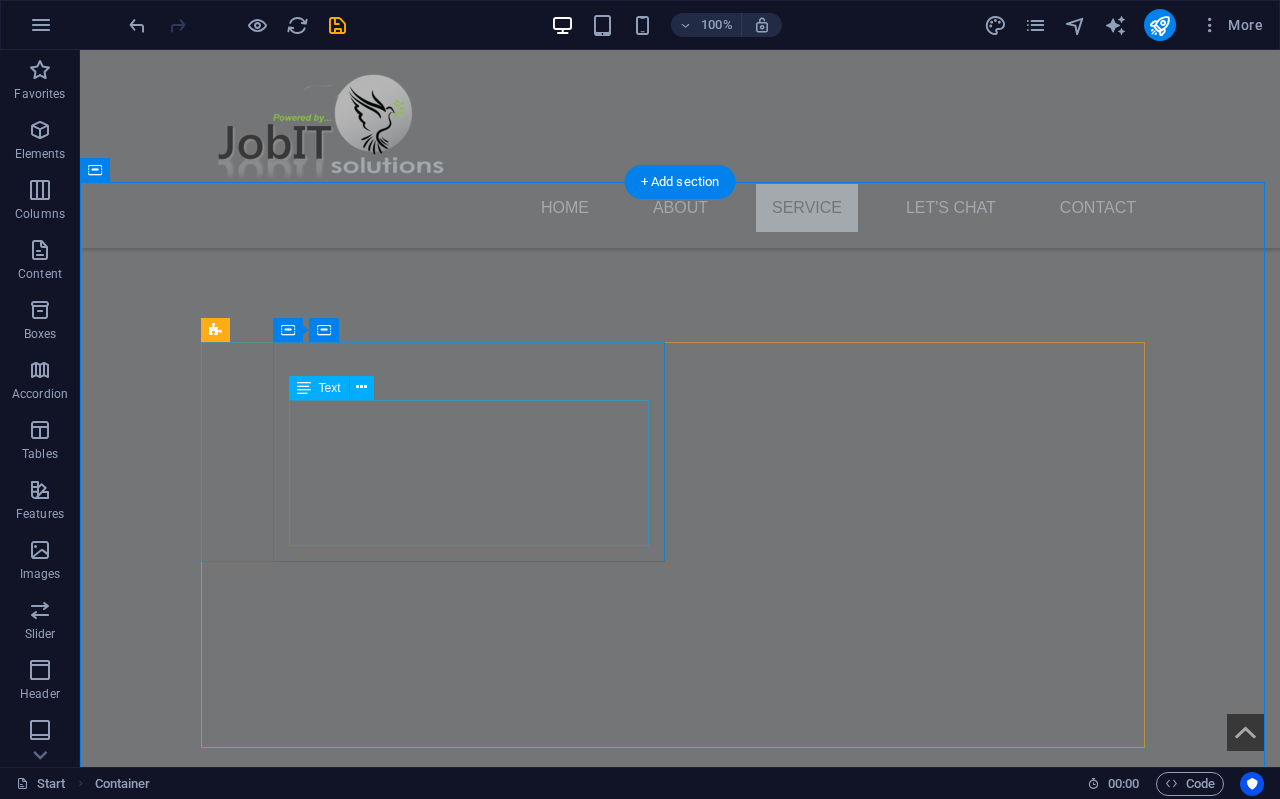 click on "Basic SEO Setup to Help You get found on Google, WhatsApp chat, Lead form & Google Maps Integration, Social media integration for brand reach, Domain registration & secure hosting, SSL certificate to secure your website." at bounding box center (440, 2577) 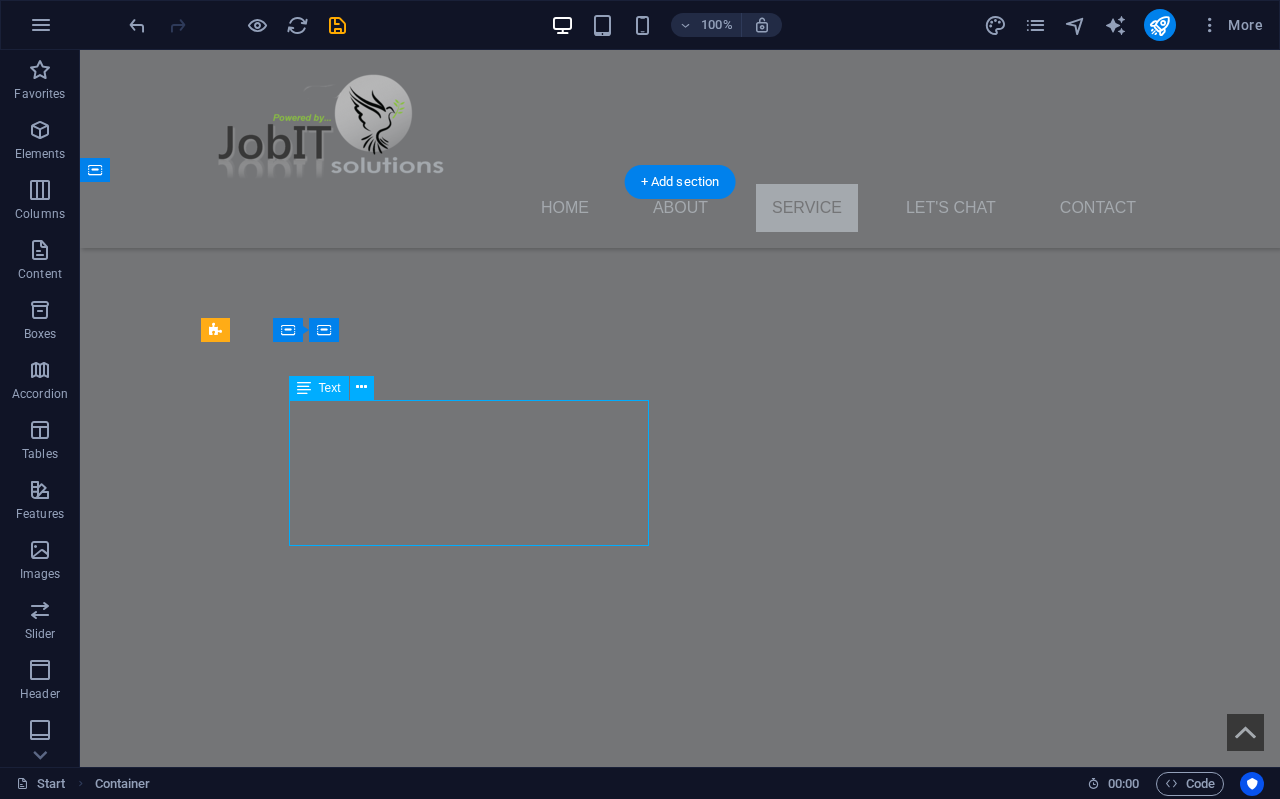 click on "Basic SEO Setup to Help You get found on Google, WhatsApp chat, Lead form & Google Maps Integration, Social media integration for brand reach, Domain registration & secure hosting, SSL certificate to secure your website." at bounding box center [440, 2577] 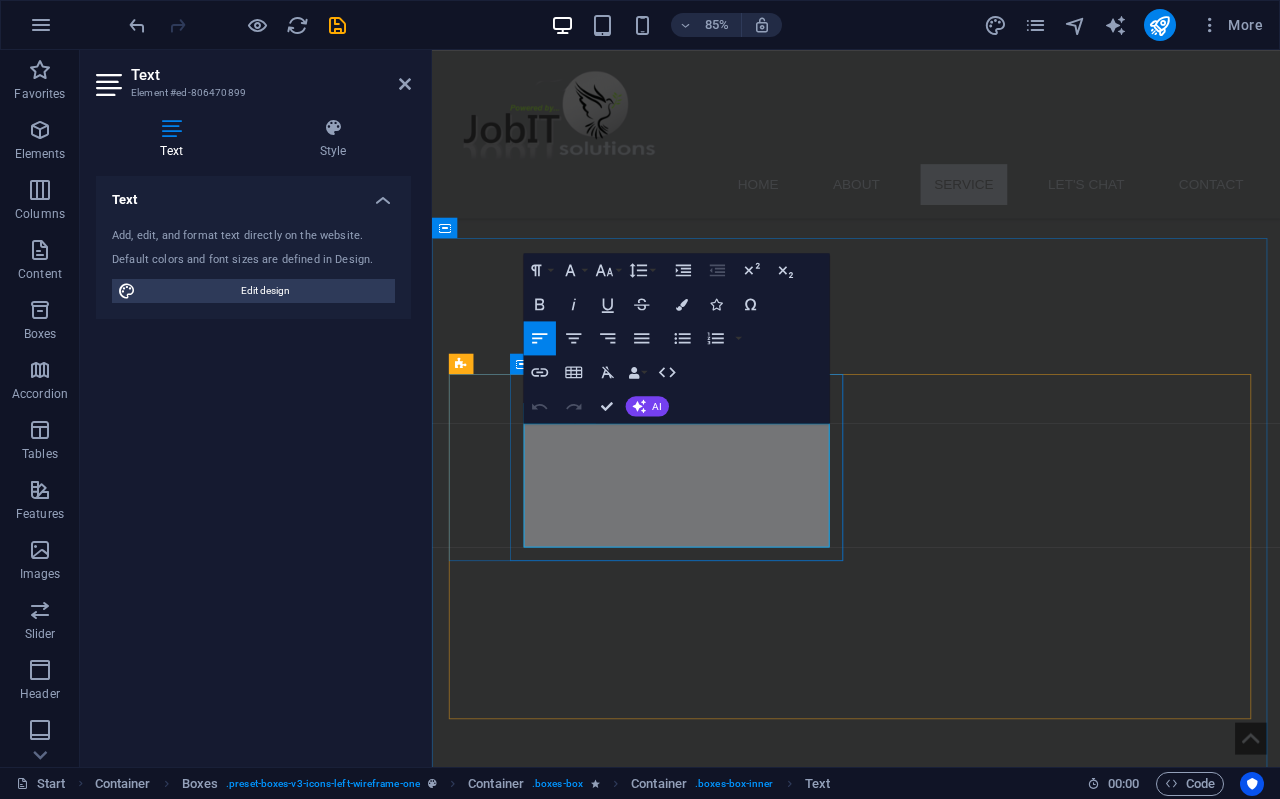 click on "Basic SEO Setup to Help You get found on Google, WhatsApp chat, Lead form & Google Maps Integration, Social media integration for brand reach, Domain registration & secure hosting, SSL certificate to secure your website." at bounding box center [691, 2416] 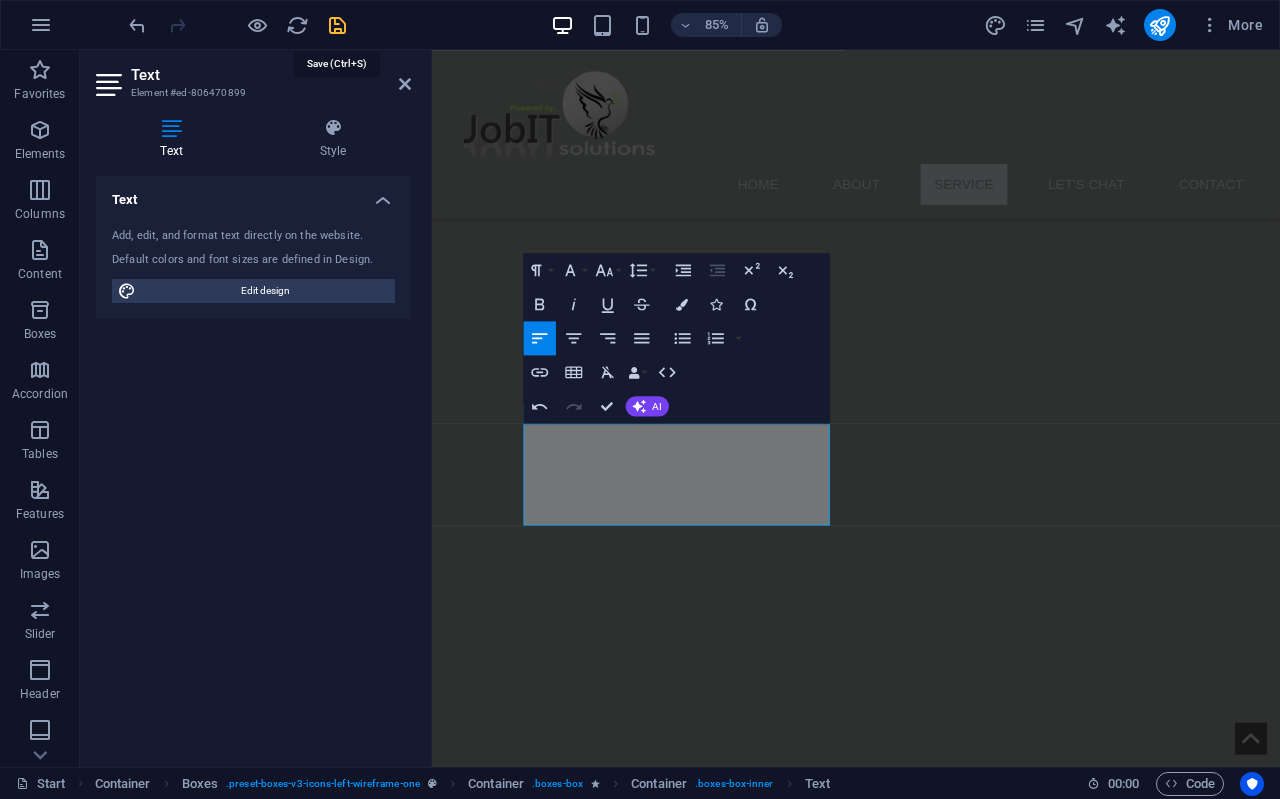 click at bounding box center (337, 25) 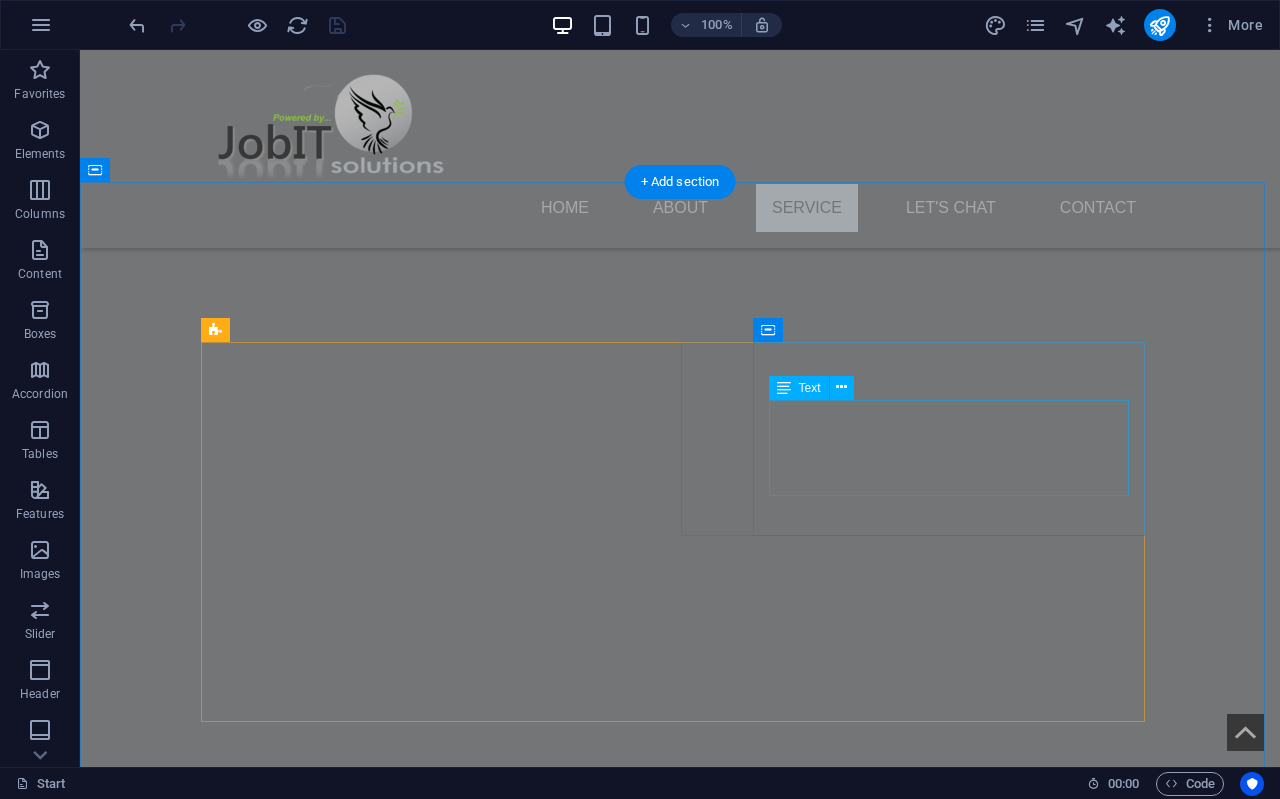 click on "Lorem ipsum dolor sit amet, consectetuer adipiscing elit. Aenean commodo ligula eget dolor. Lorem ipsum dolor sit amet, consectetuer adipiscing elit leget dolor." at bounding box center (440, 2814) 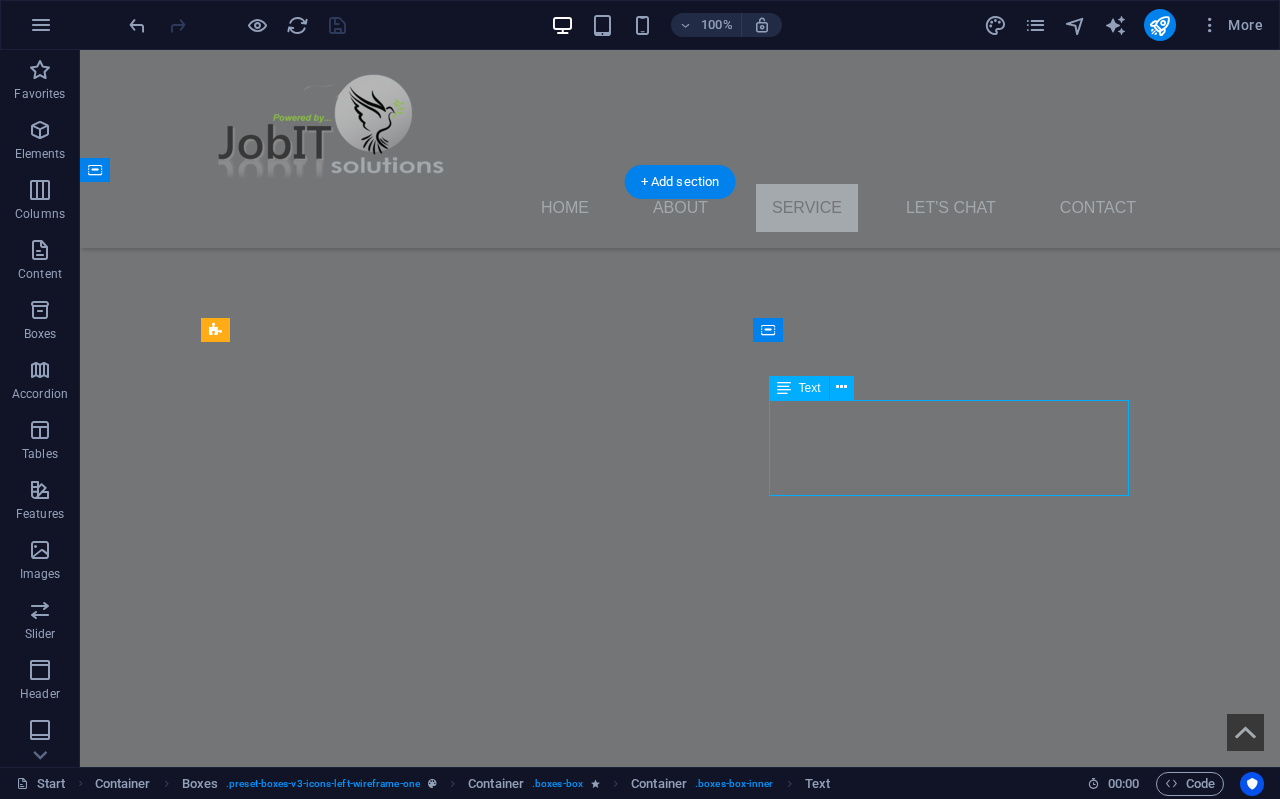 click on "Lorem ipsum dolor sit amet, consectetuer adipiscing elit. Aenean commodo ligula eget dolor. Lorem ipsum dolor sit amet, consectetuer adipiscing elit leget dolor." at bounding box center (440, 2814) 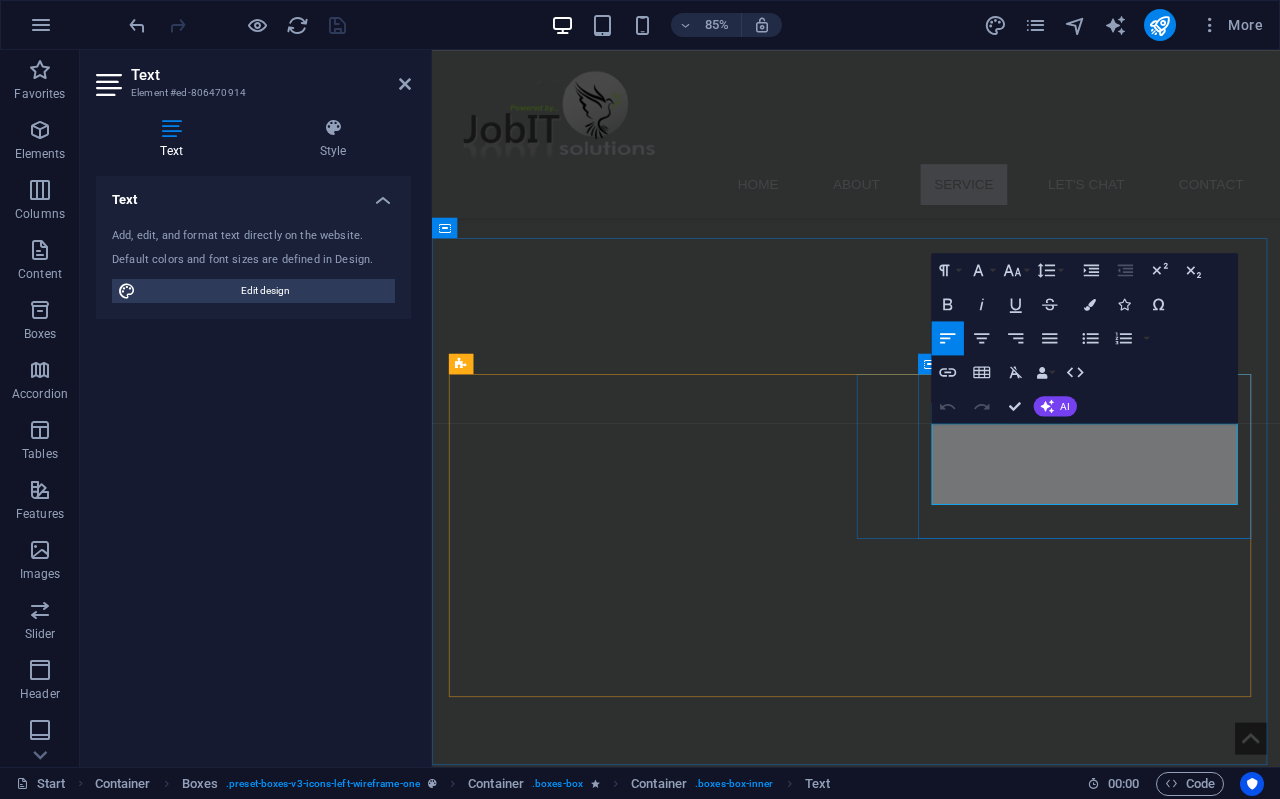 drag, startPoint x: 1194, startPoint y: 575, endPoint x: 1026, endPoint y: 504, distance: 182.38695 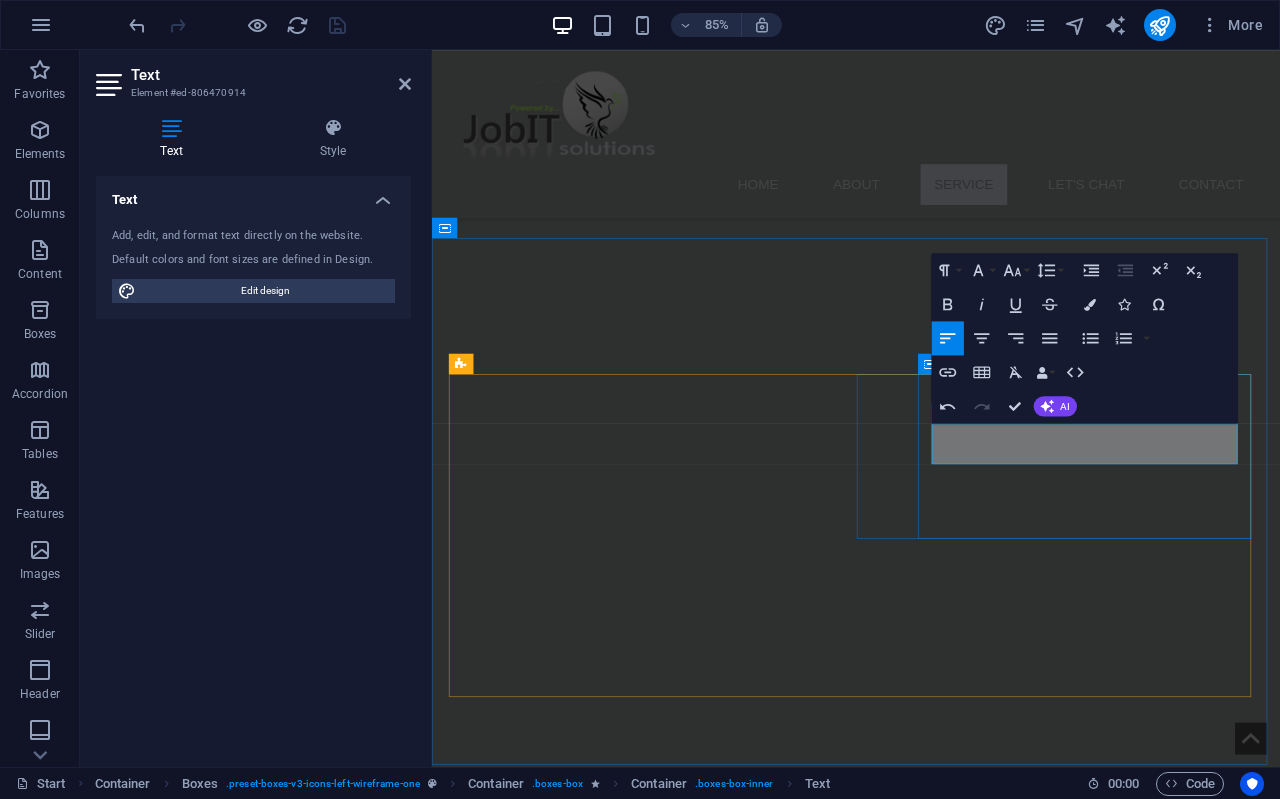 scroll, scrollTop: 454, scrollLeft: 3, axis: both 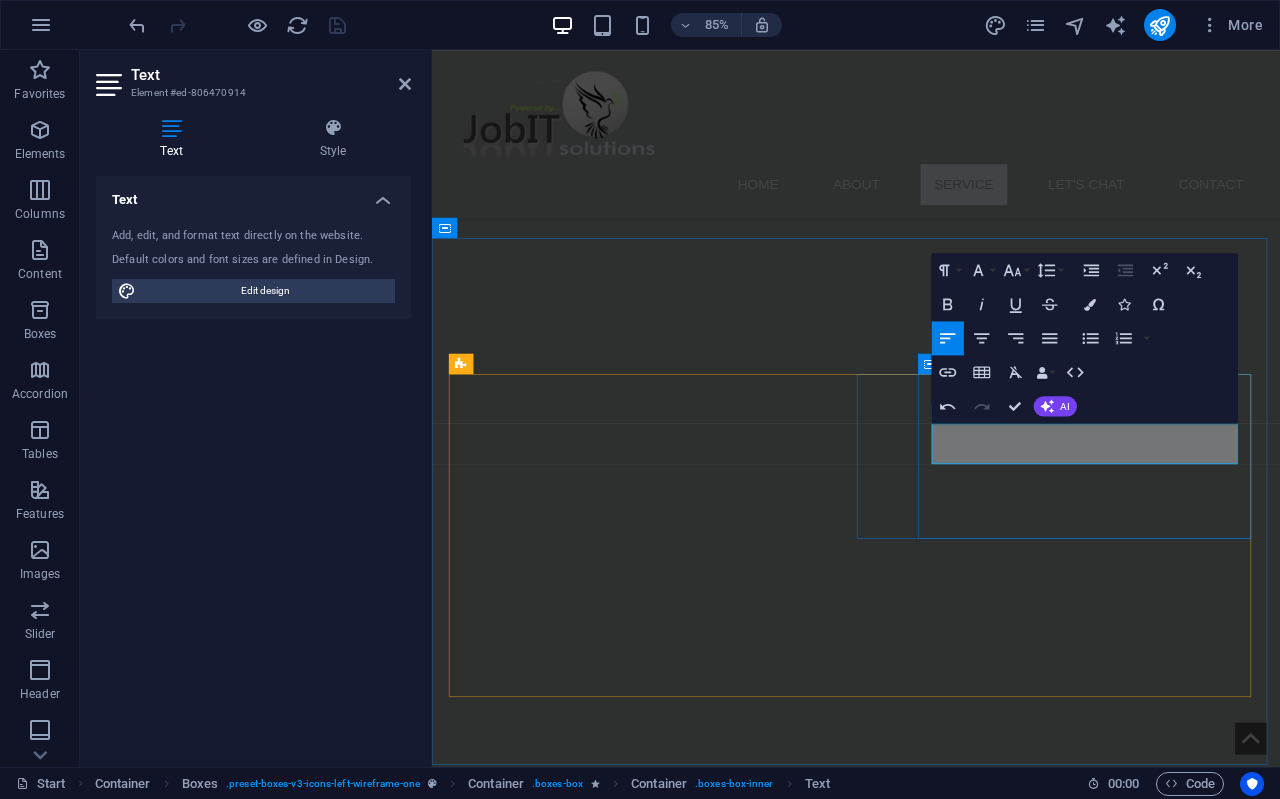 click on "LWe design professional logos to build your brand identity with ease." at bounding box center [691, 2870] 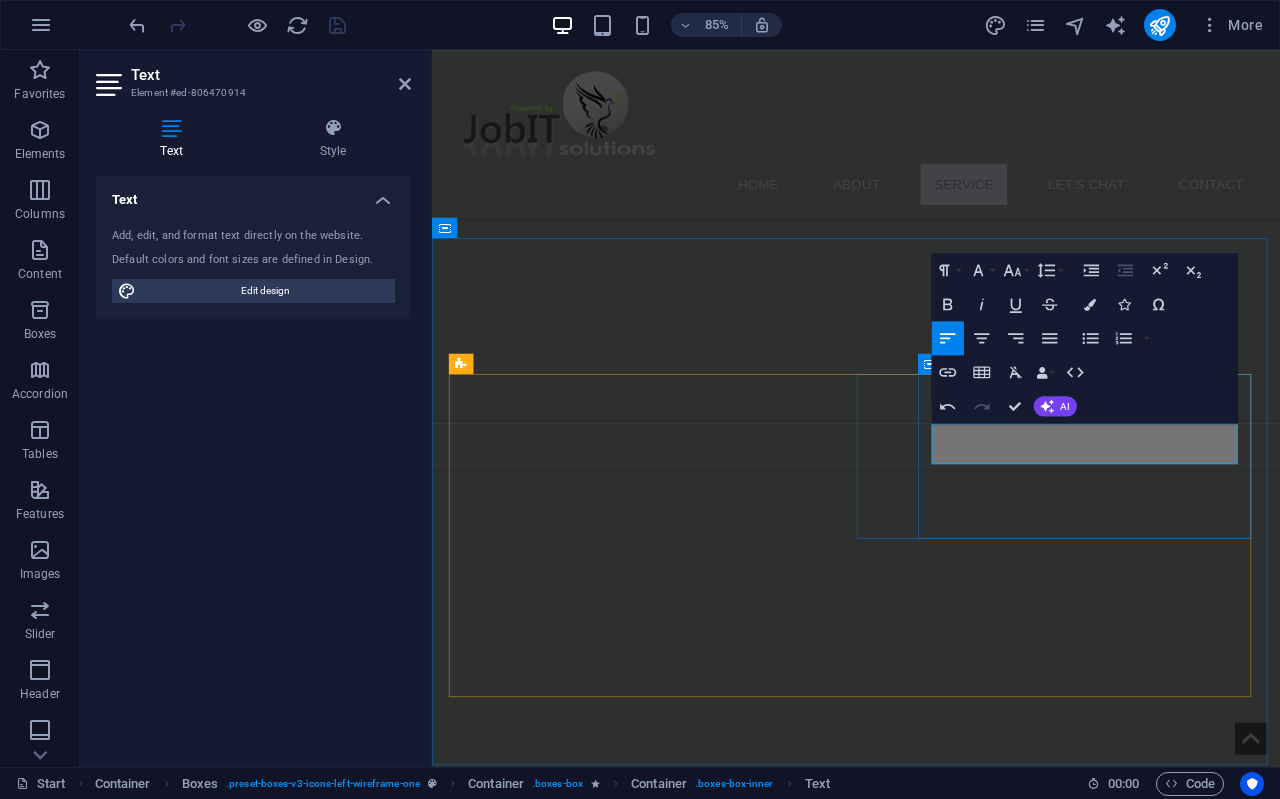 click on "We design professional logos to build your brand identity with ease." at bounding box center (691, 2870) 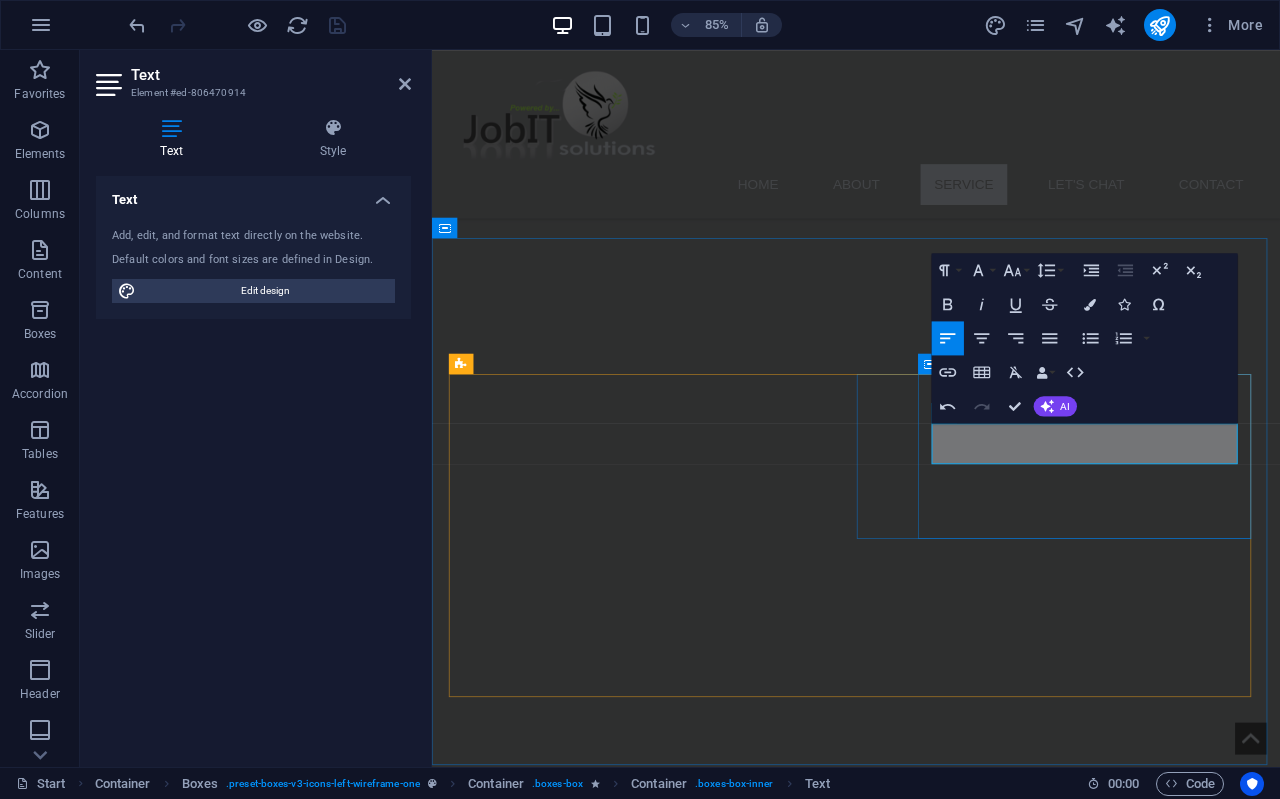 type 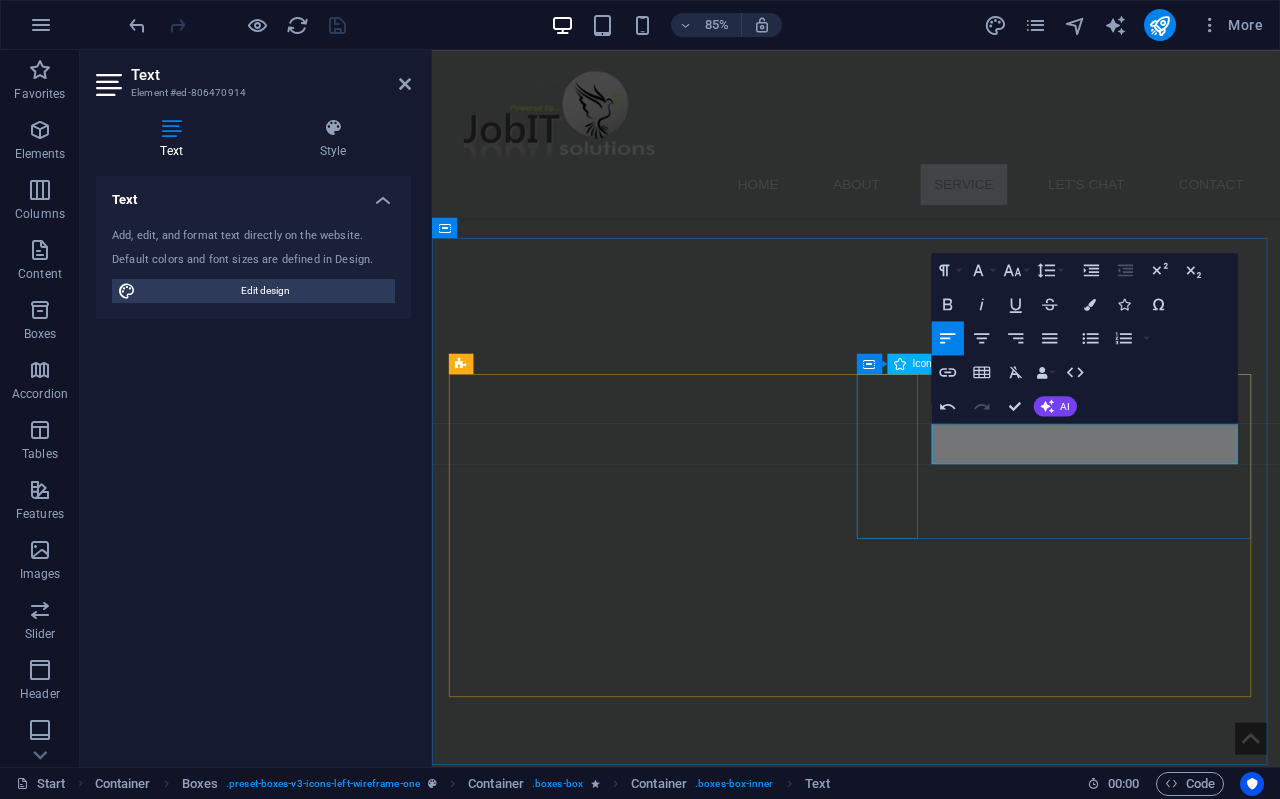 drag, startPoint x: 1168, startPoint y: 521, endPoint x: 1000, endPoint y: 494, distance: 170.1558 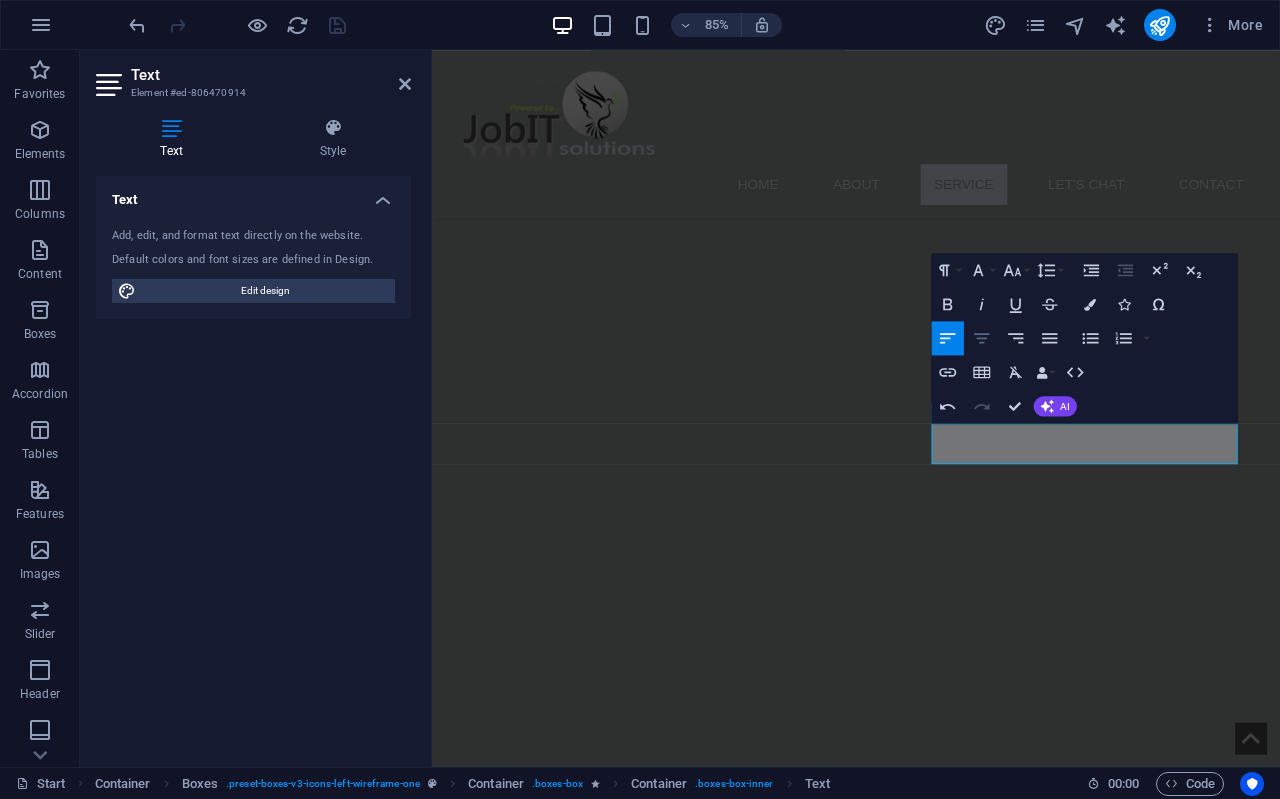 click 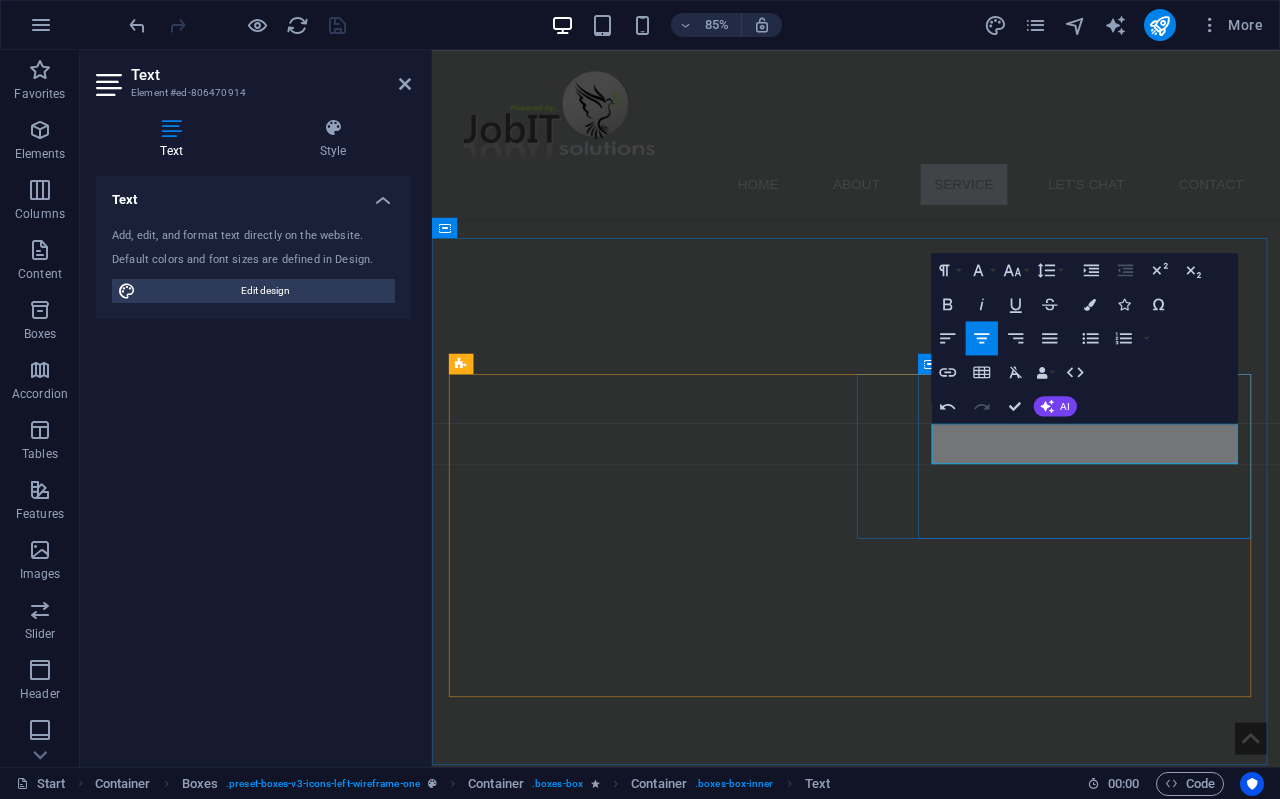 click on "We design professional logos to build your brand identity with ease." at bounding box center (691, 2870) 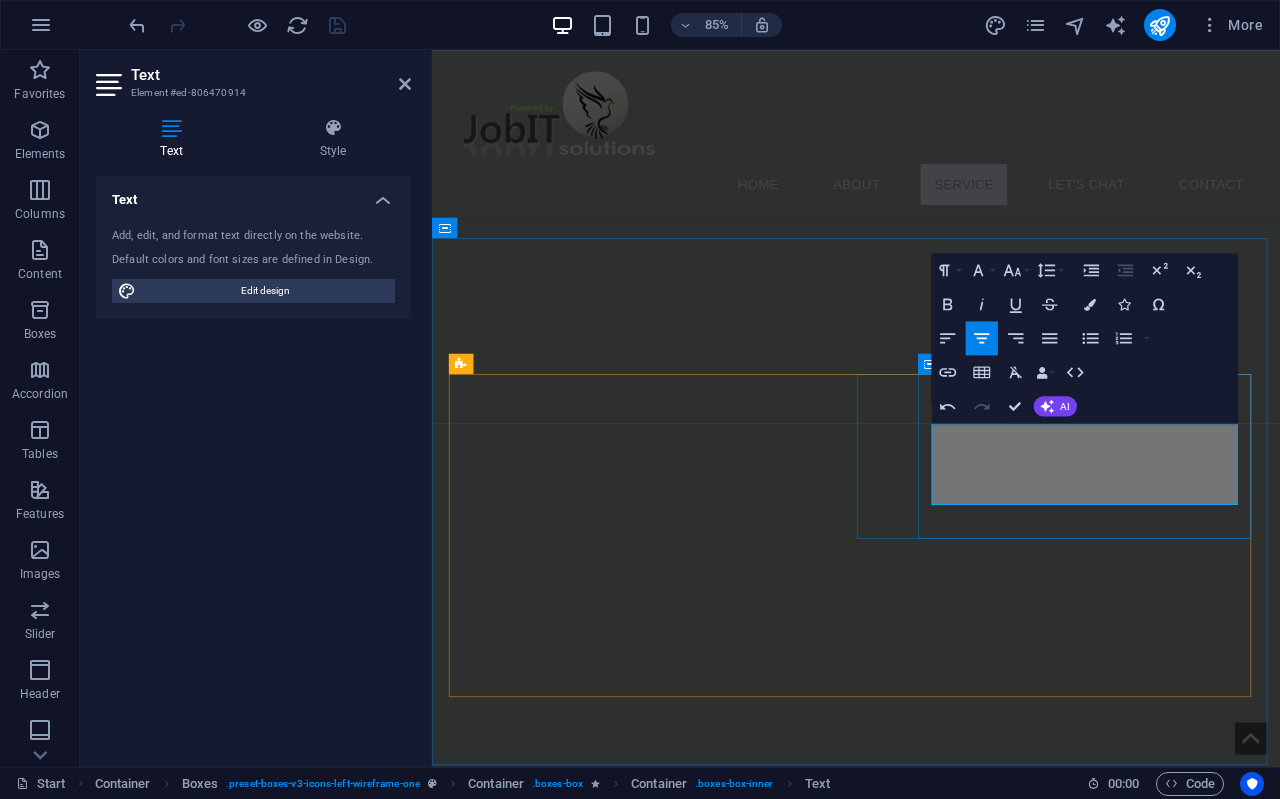 click on "We design professional logos to build your brand identity with ease." at bounding box center (691, 2870) 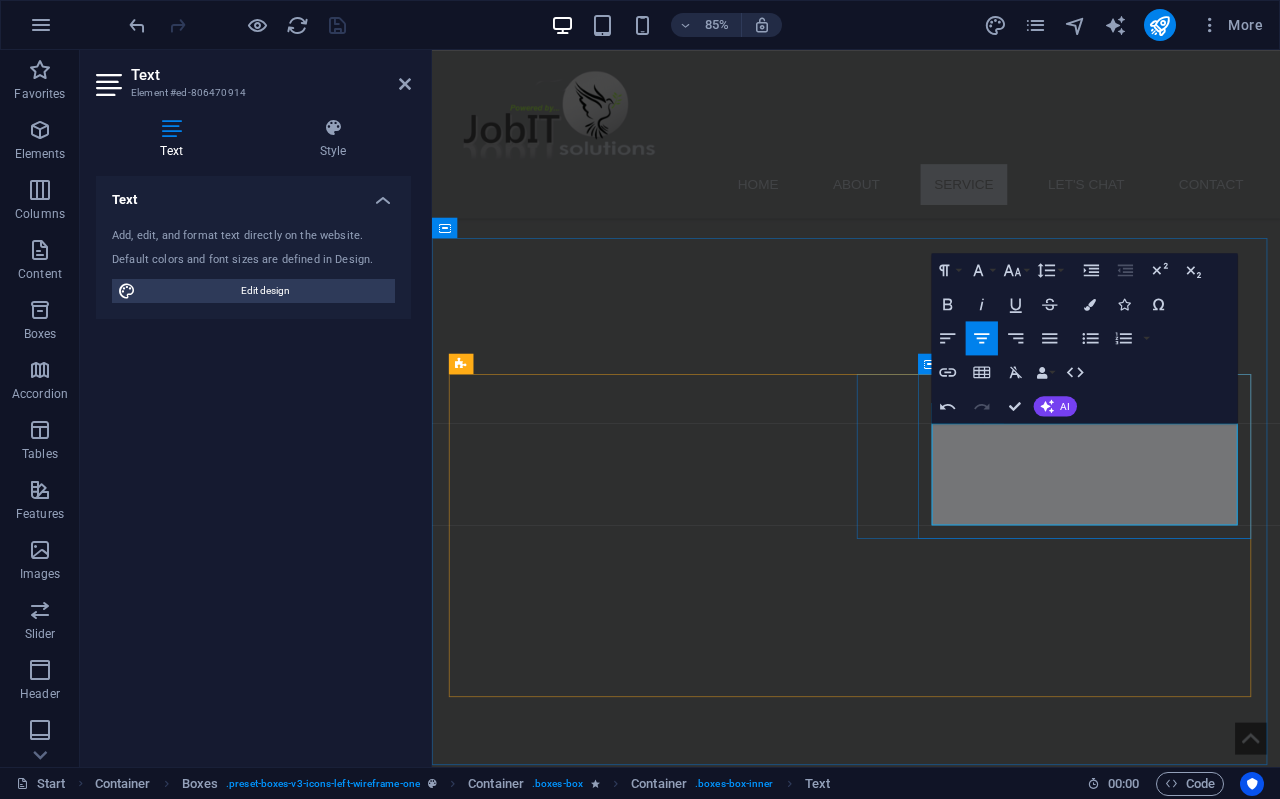 click on "We design professional logos to build your brand identity with ease." at bounding box center [691, 2894] 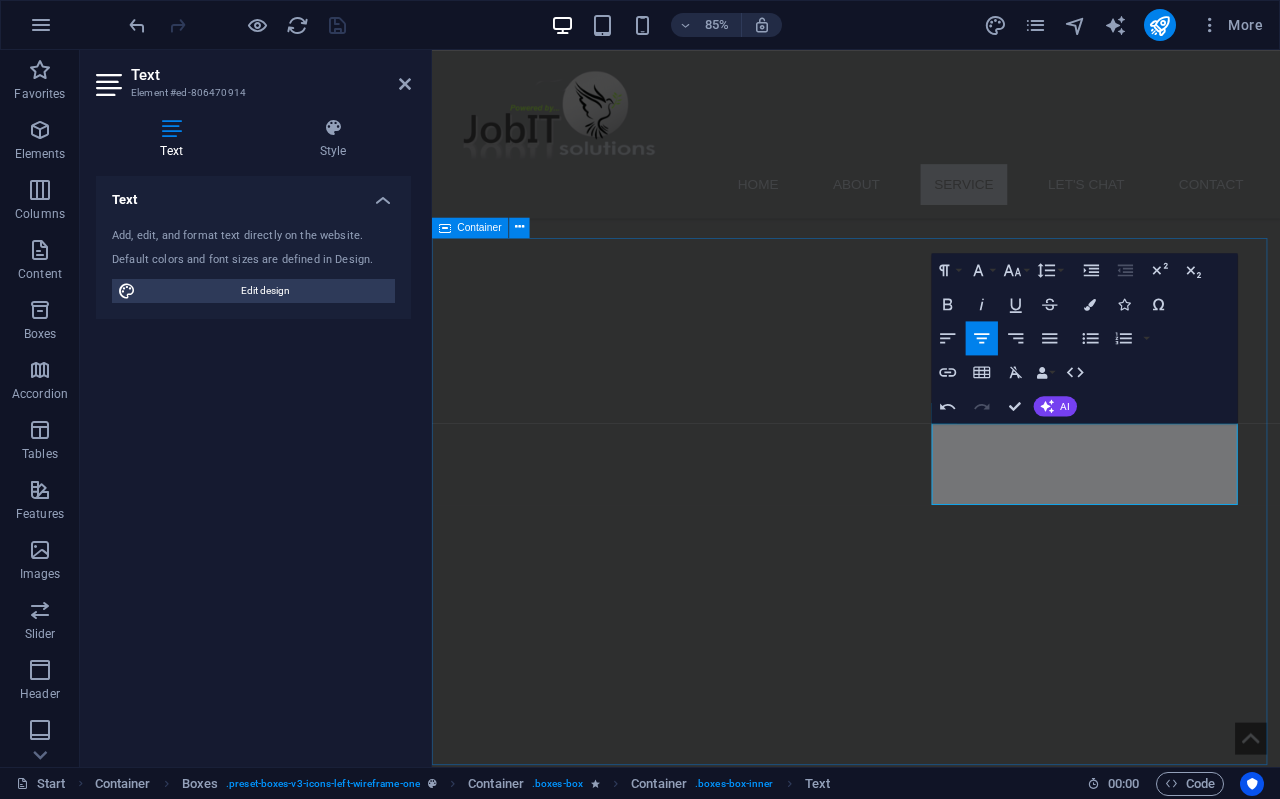 click on "Services Web Design Basic SEO Setup to Help You get found on Google, WhatsApp chat, Lead form & Google Maps Integration, Social media integration for brand reach, Domain registration & secure hosting, SSL certificate to secure your website. Logo Design We design professional logos to build your brand identity with ease.  We design professional logos to build your brand identity with ease. Company Letterheads Lorem ipsum dolor sit amet, consectetuer adipiscing elit. Aenean commodo ligula eget dolor. Lorem ipsum dolor sit amet, consectetuer adipiscing elit leget dolor. Digital Company Profiles Lorem ipsum dolor sit amet, consectetuer adipiscing elit. Aenean commodo ligula eget dolor. Lorem ipsum dolor sit amet, consectetuer adipiscing elit leget dolor." at bounding box center [931, 2886] 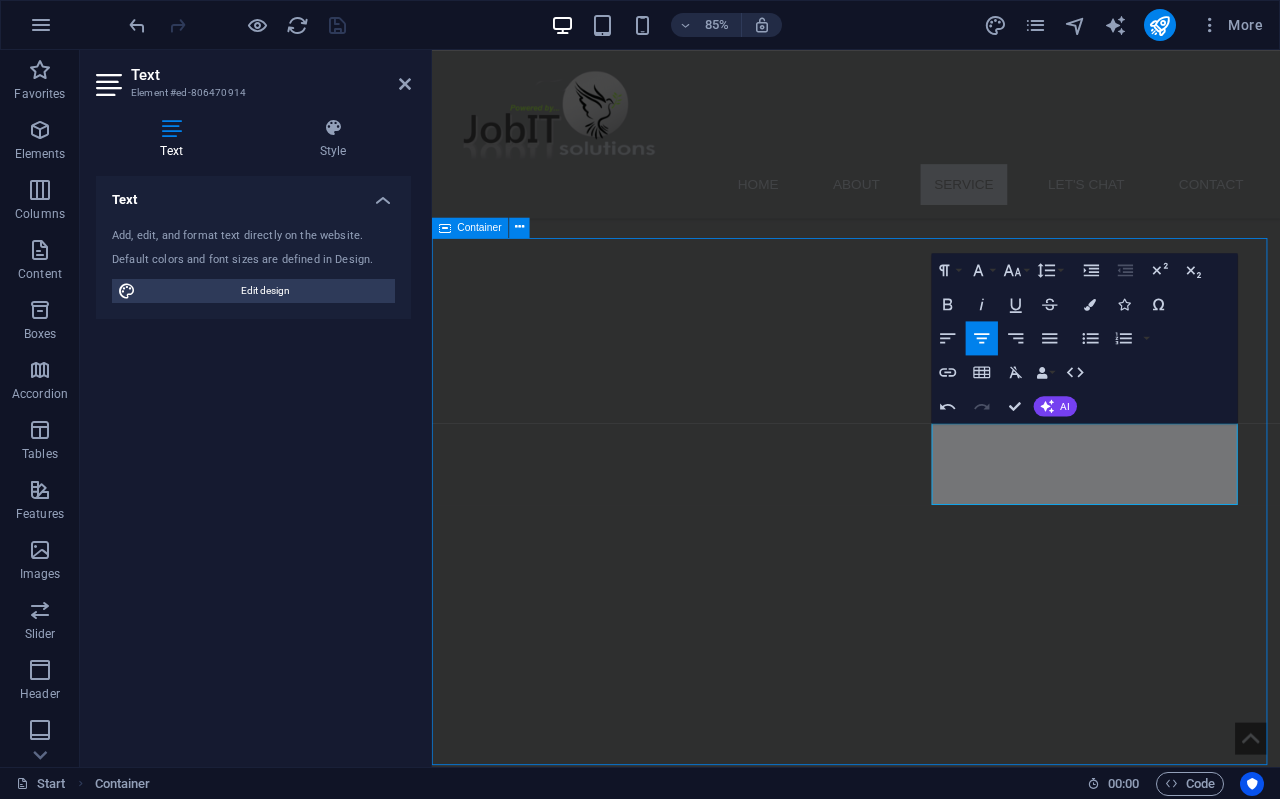 scroll, scrollTop: 1122, scrollLeft: 0, axis: vertical 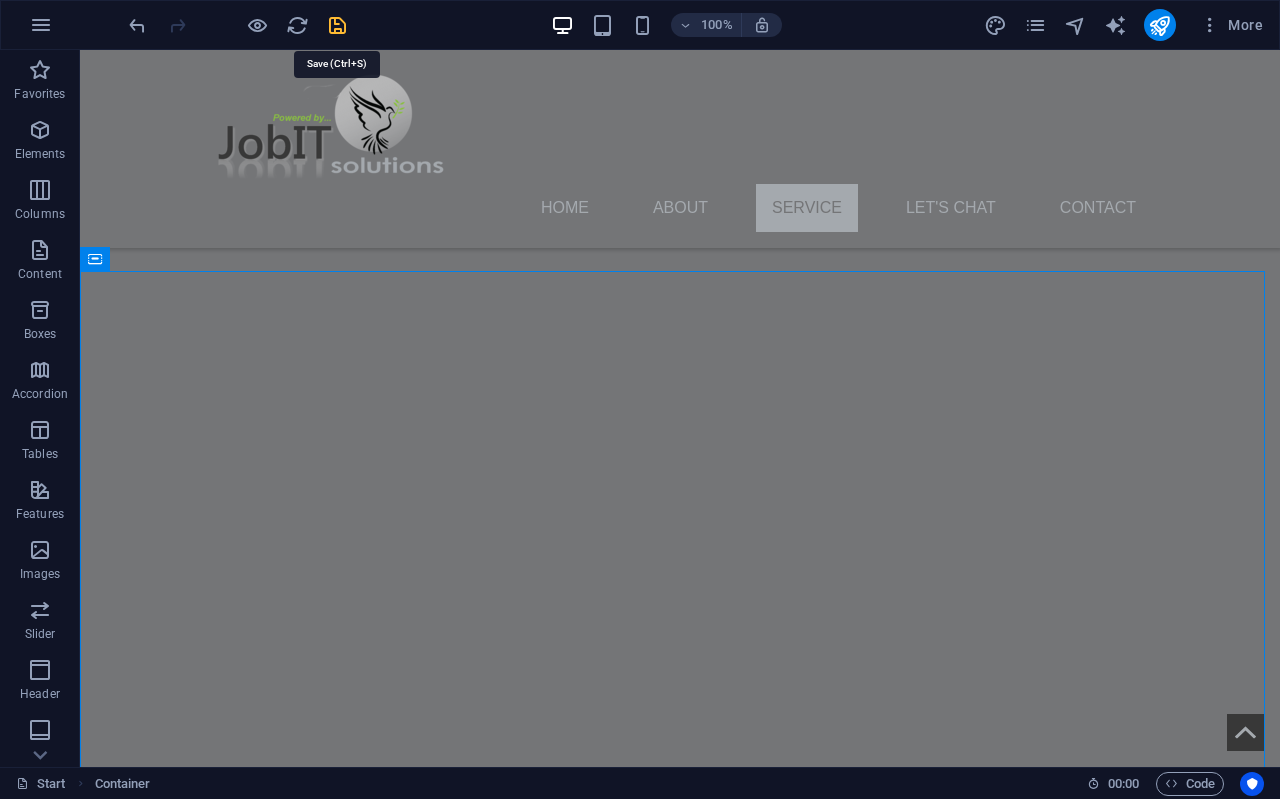 click at bounding box center [337, 25] 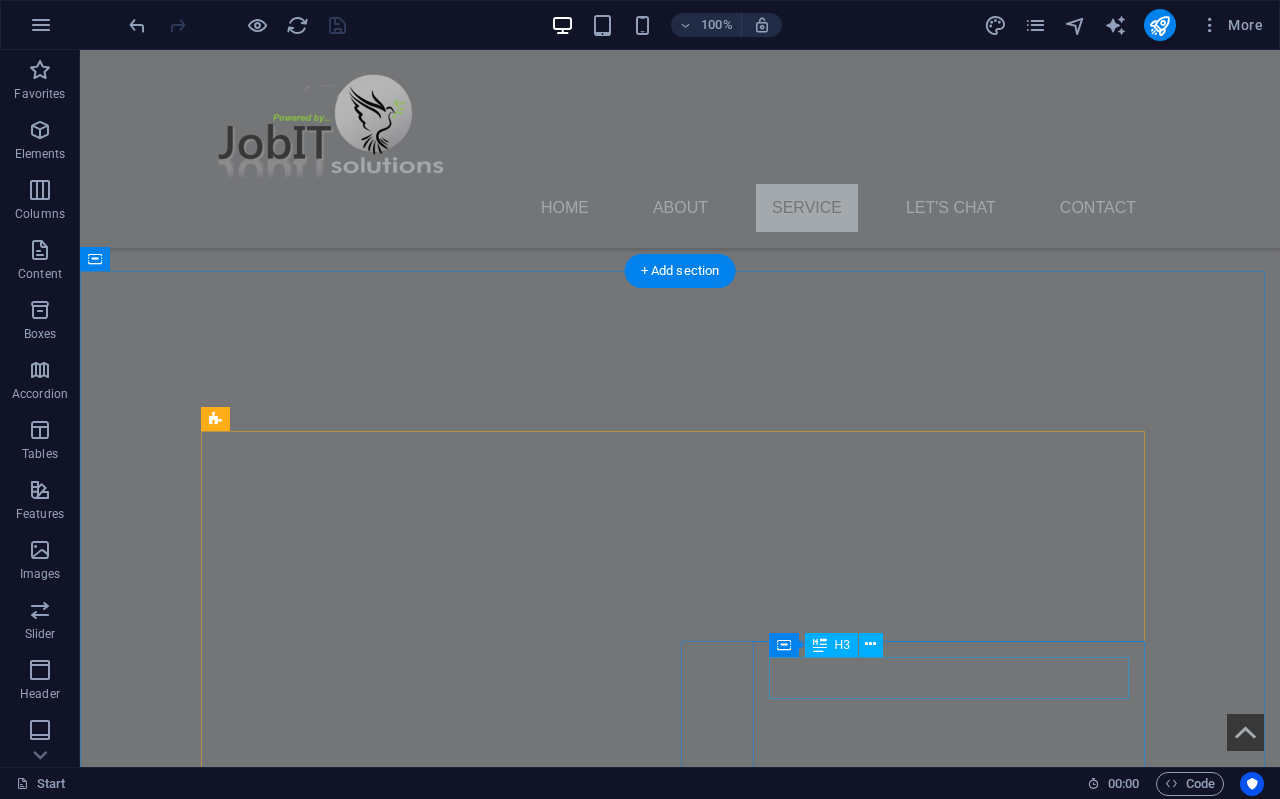 click on "Digital Company Profiles" at bounding box center (440, 3322) 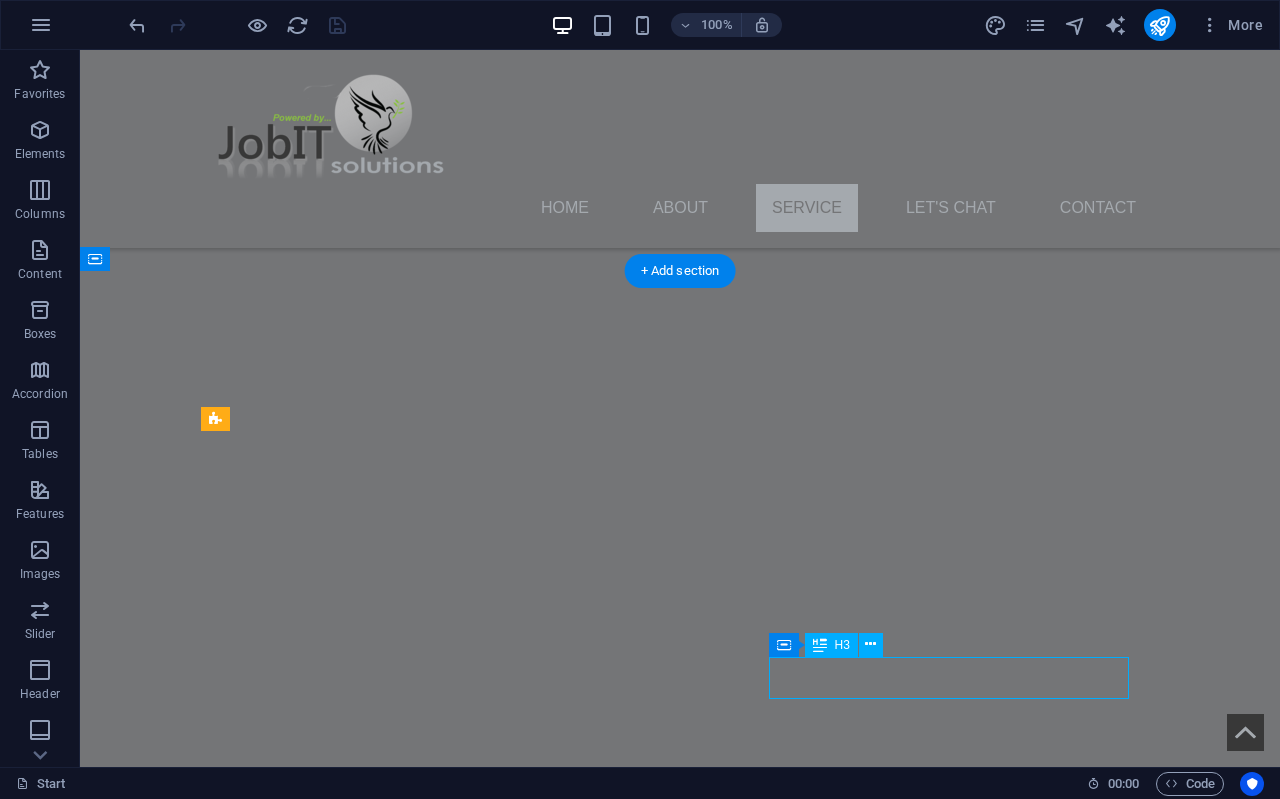 drag, startPoint x: 942, startPoint y: 681, endPoint x: 675, endPoint y: 791, distance: 288.77155 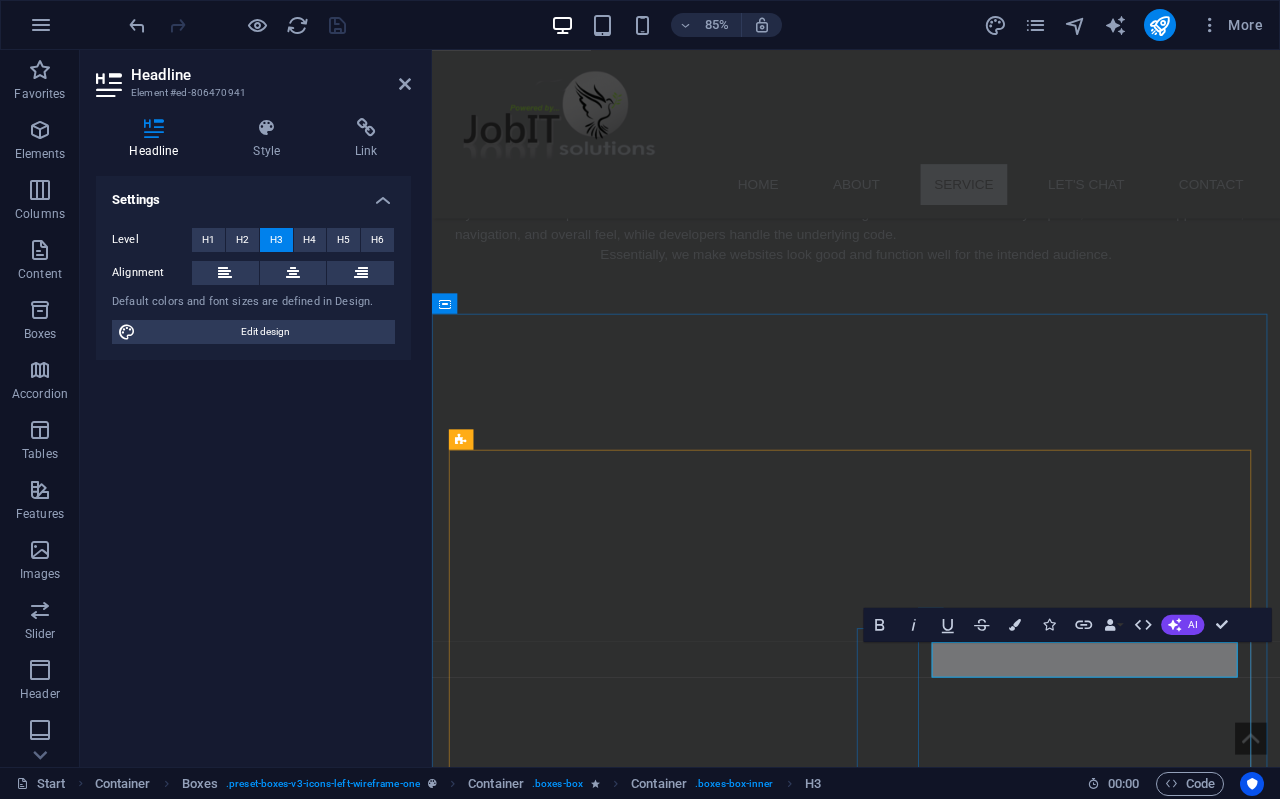 type 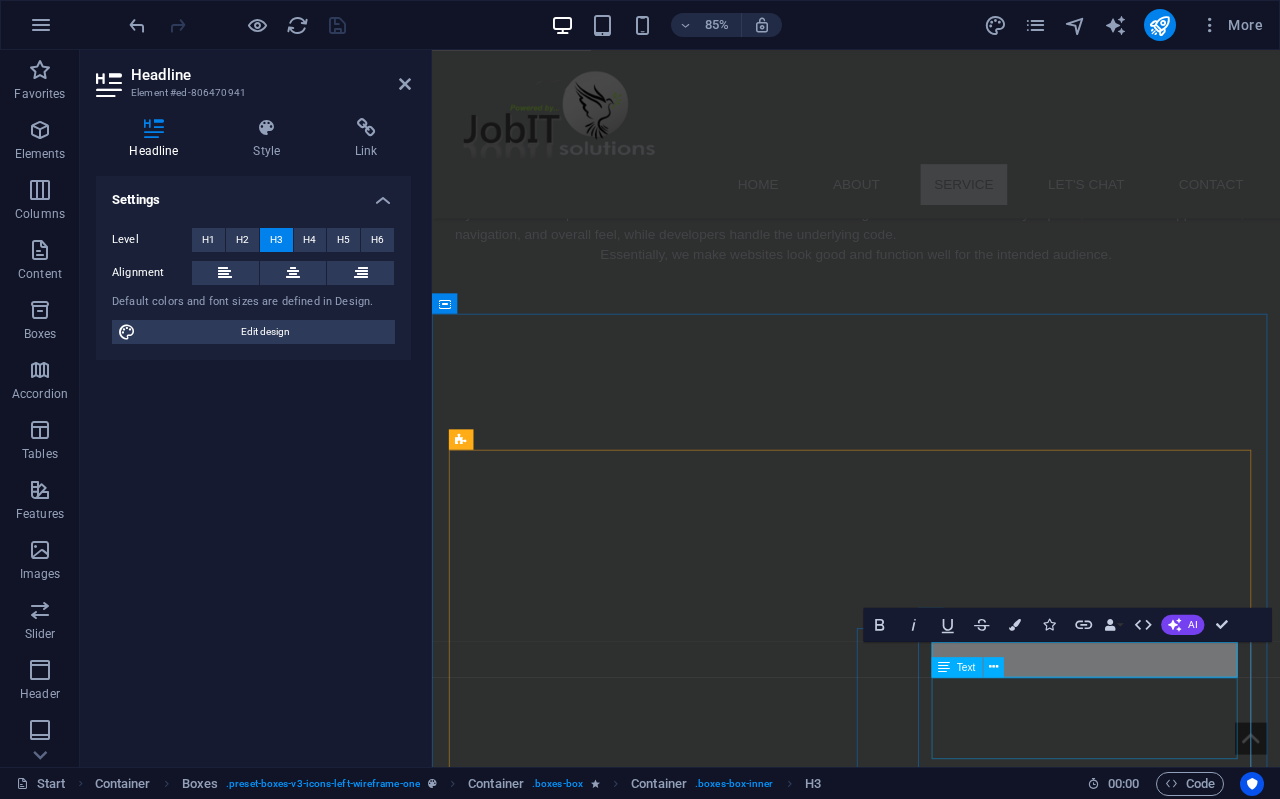 click on "Lorem ipsum dolor sit amet, consectetuer adipiscing elit. Aenean commodo ligula eget dolor. Lorem ipsum dolor sit amet, consectetuer adipiscing elit leget dolor." at bounding box center (691, 3447) 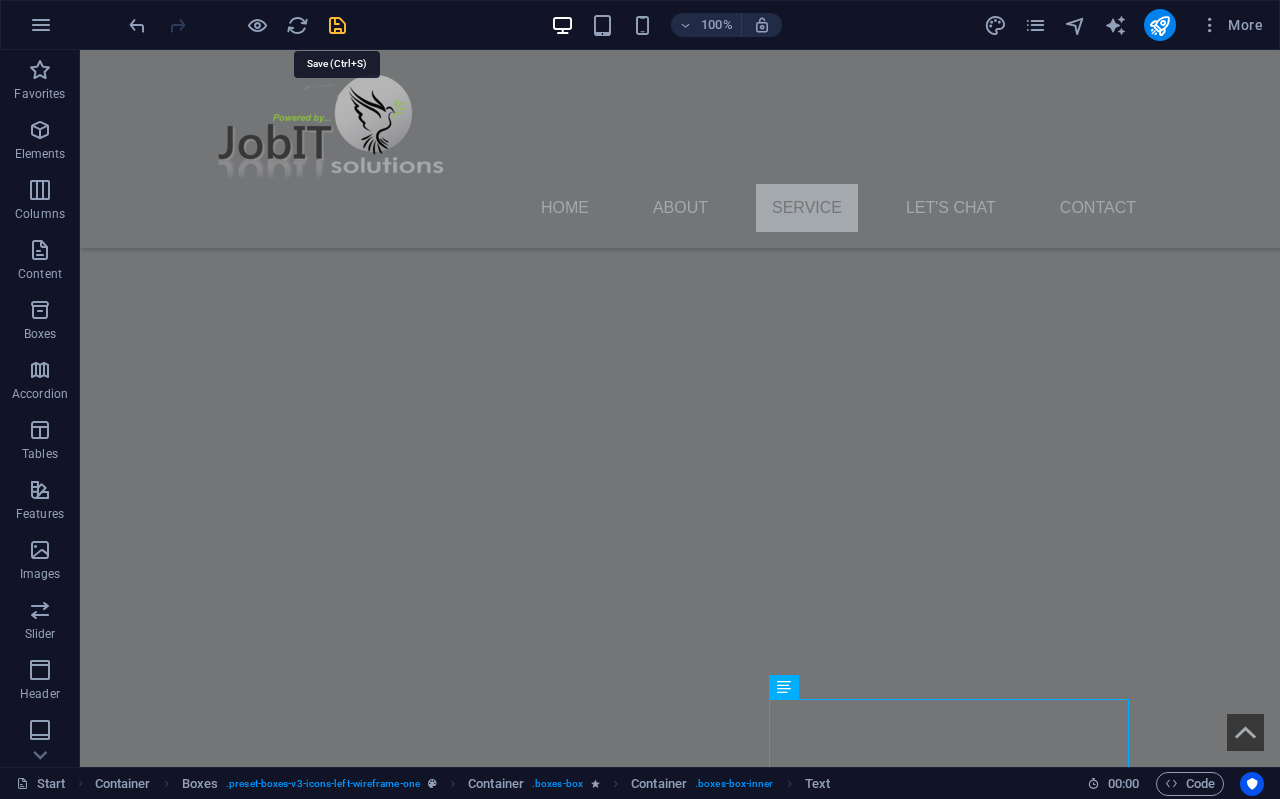 click at bounding box center (337, 25) 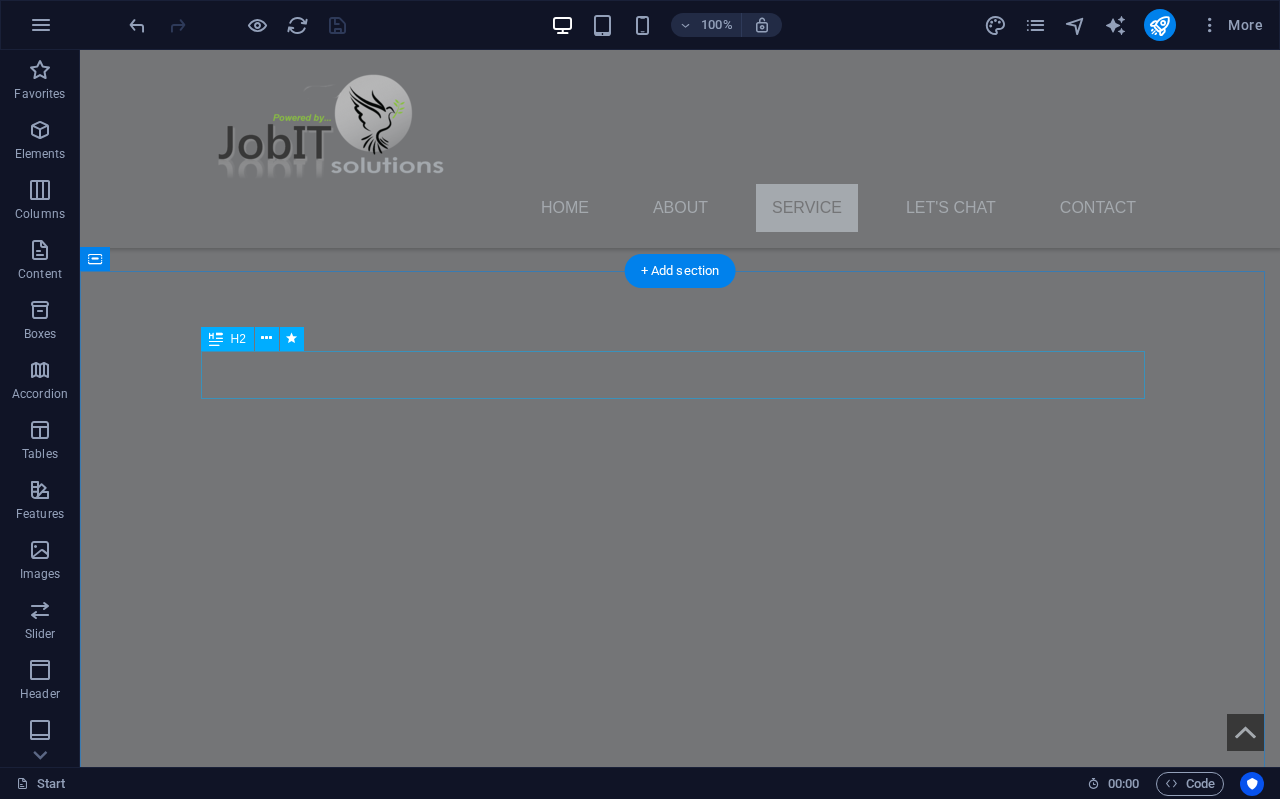 scroll, scrollTop: 1222, scrollLeft: 0, axis: vertical 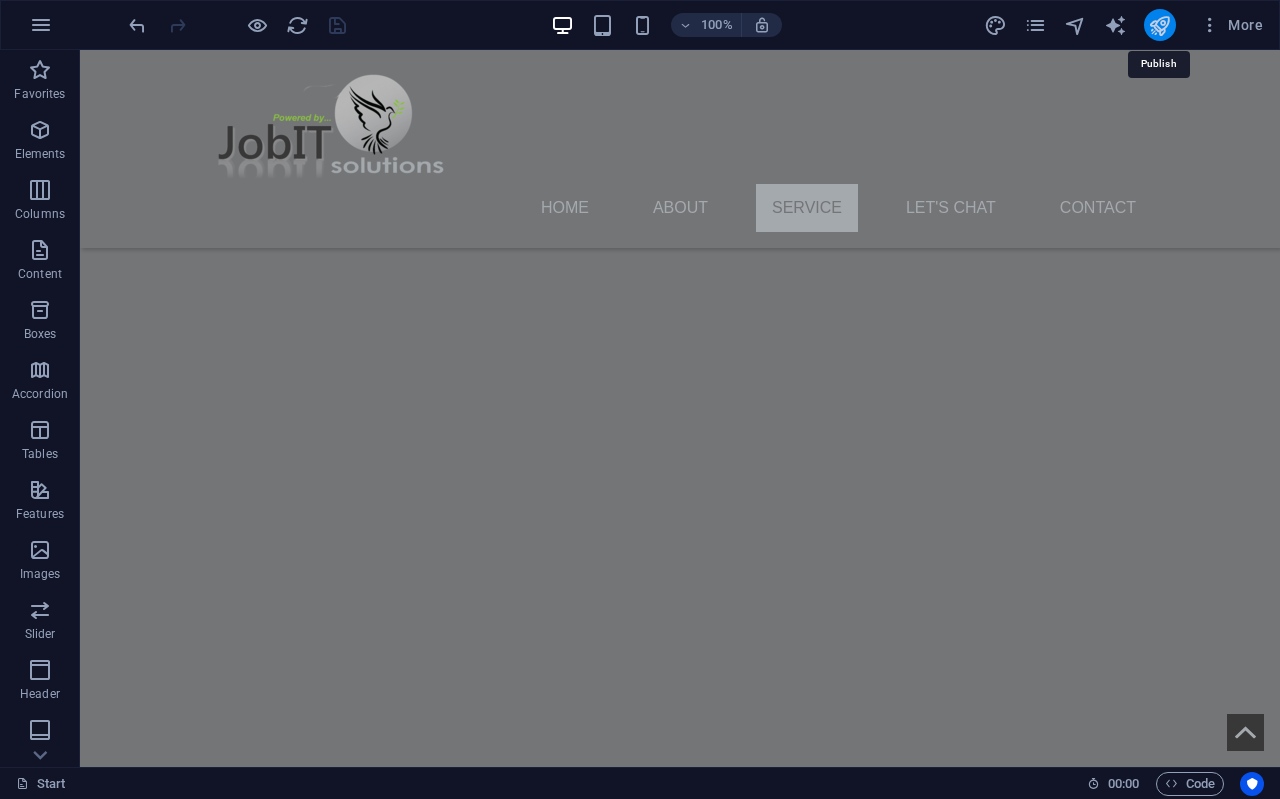 click at bounding box center (1159, 25) 